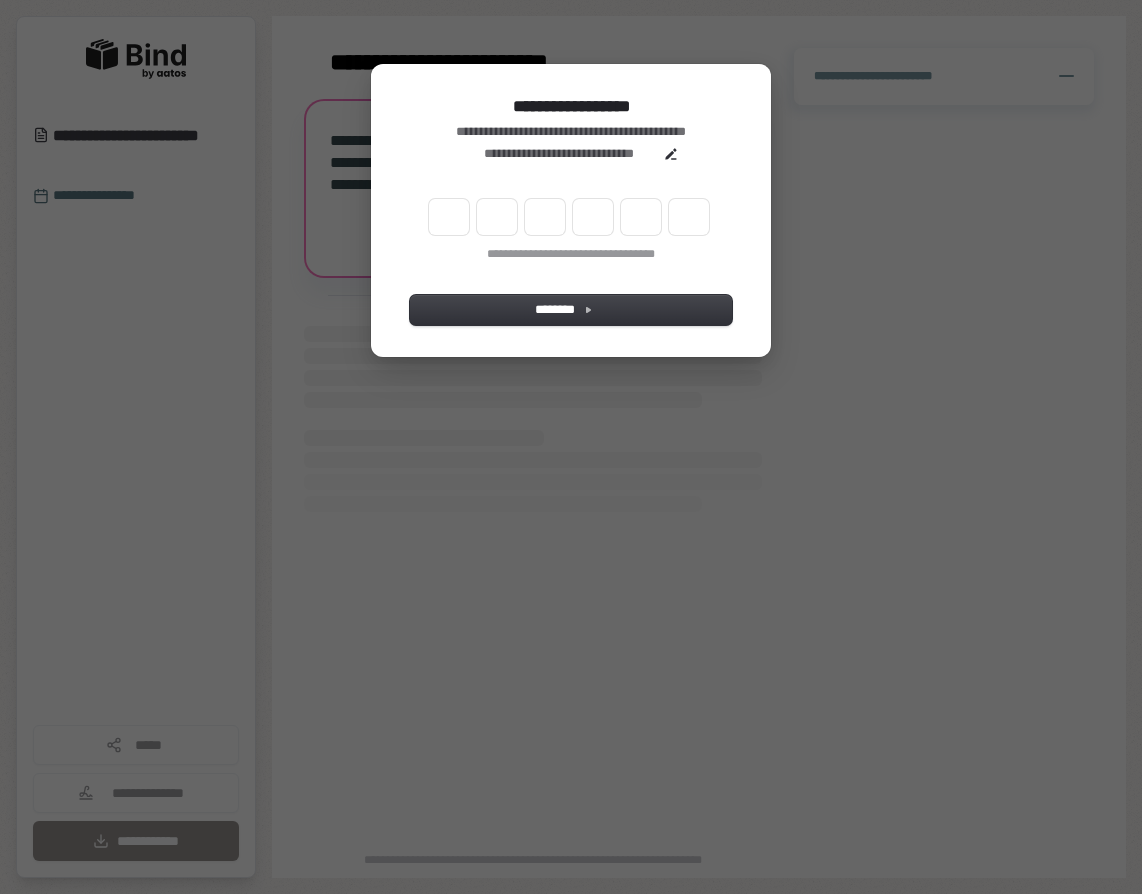 scroll, scrollTop: 0, scrollLeft: 0, axis: both 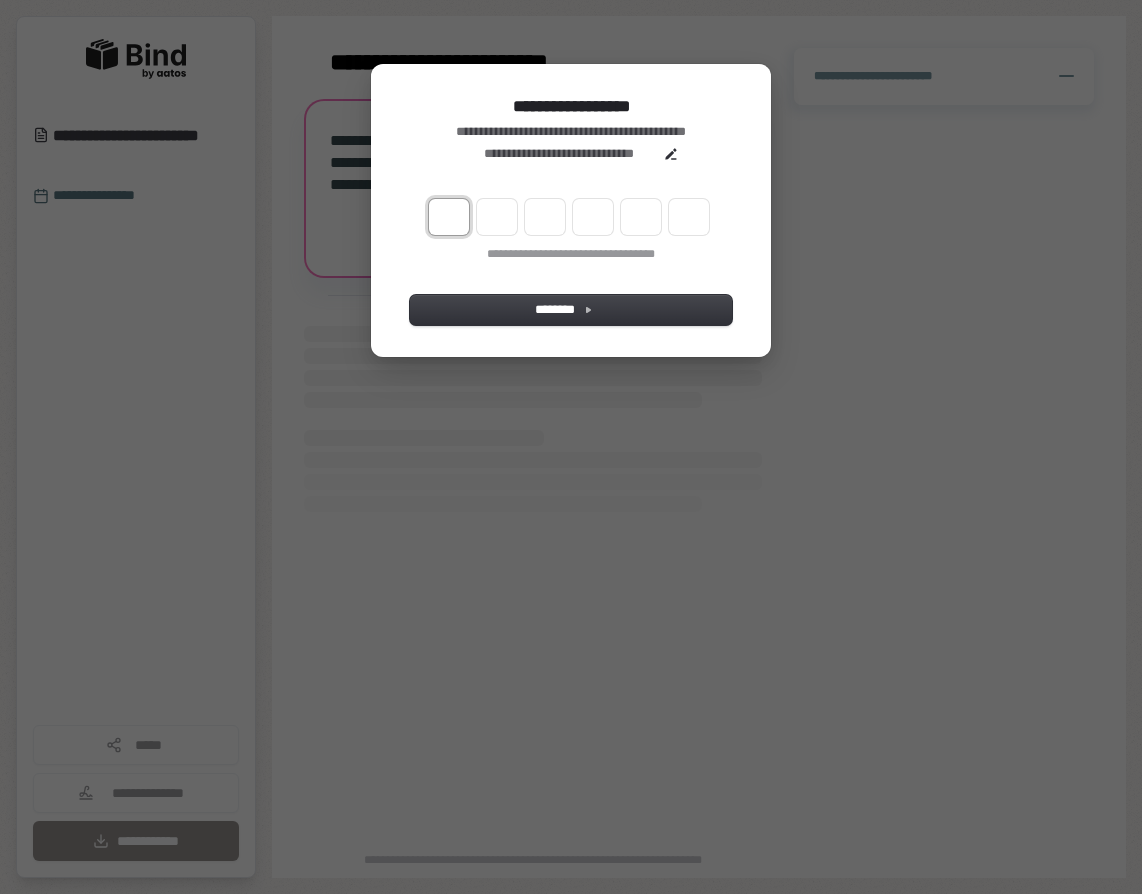 click at bounding box center (449, 217) 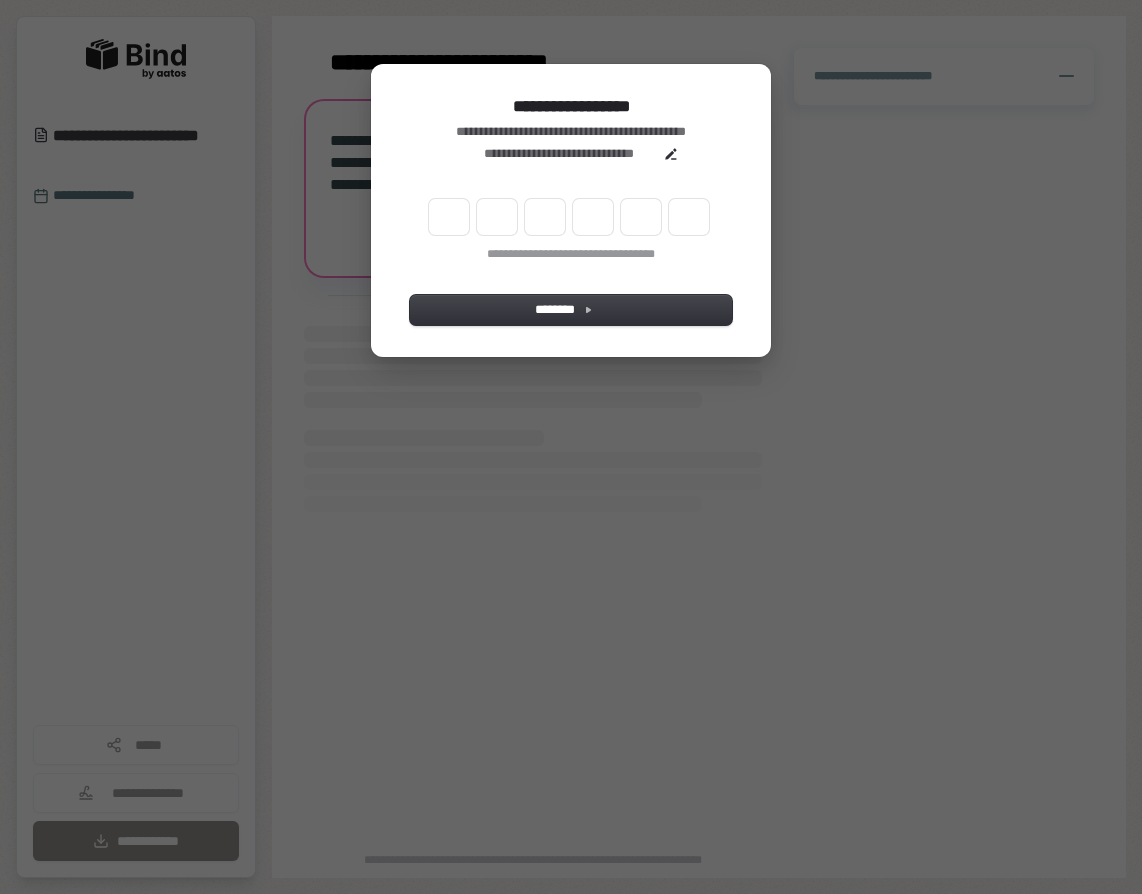 type on "******" 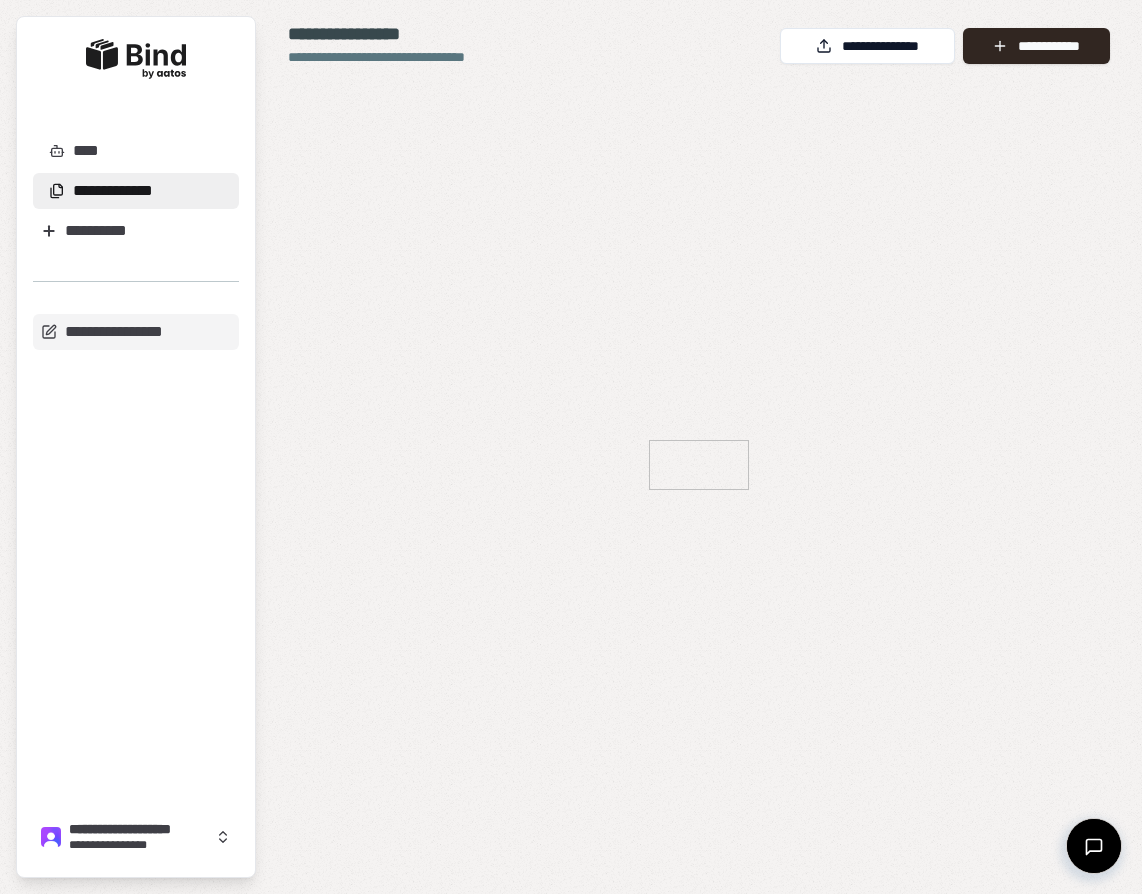 scroll, scrollTop: 0, scrollLeft: 0, axis: both 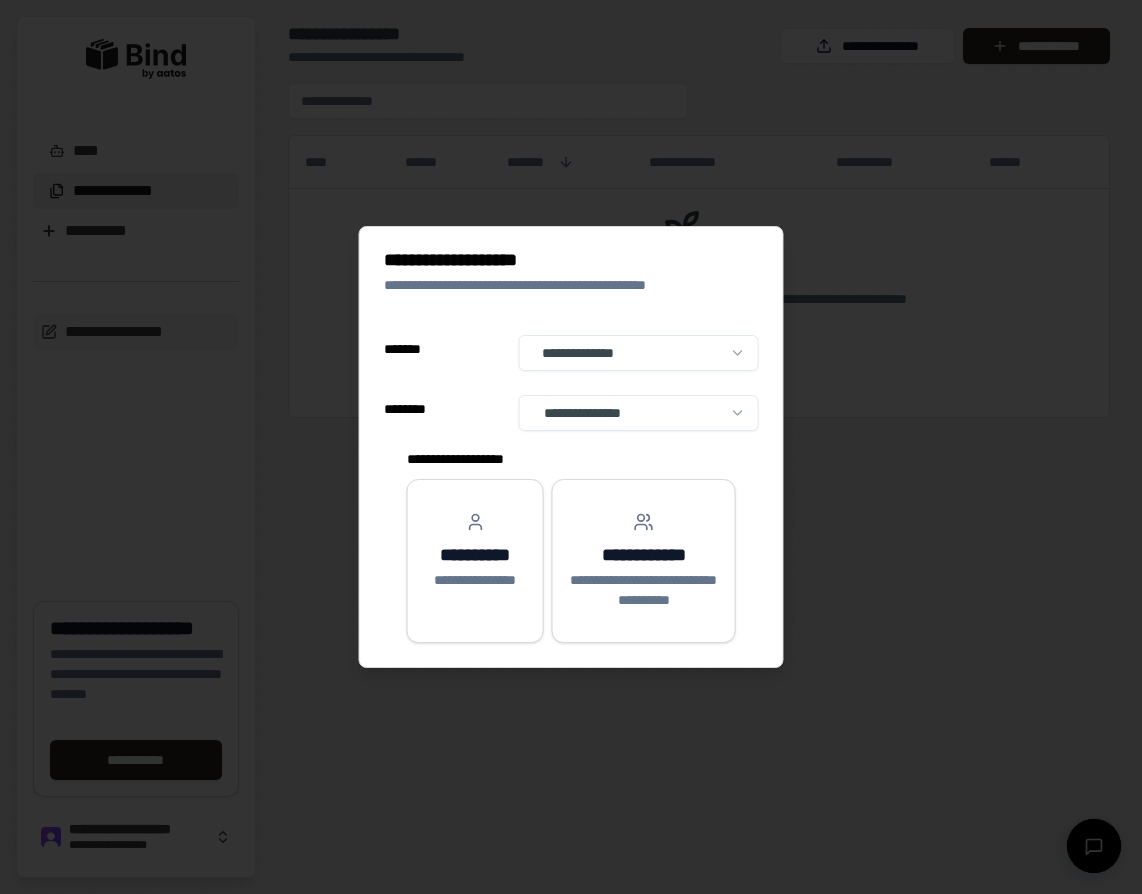 select on "******" 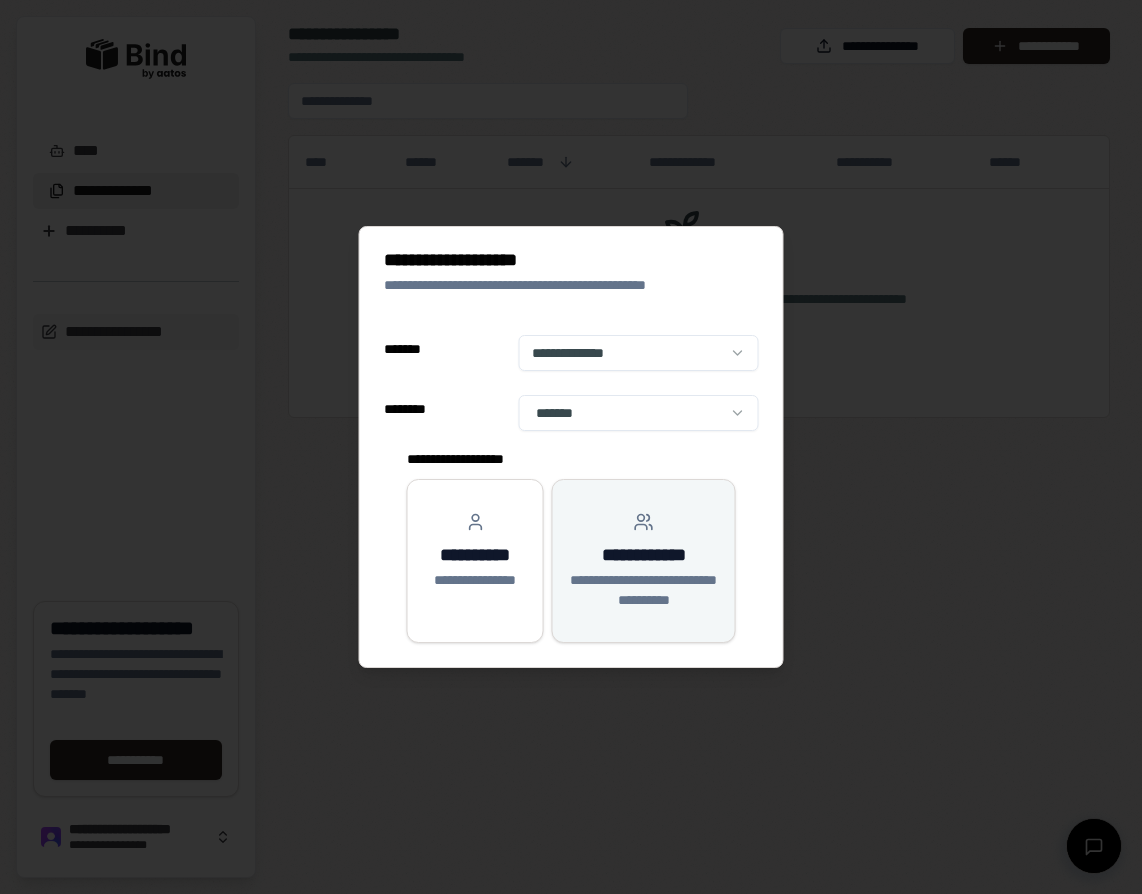 click on "**********" at bounding box center (644, 590) 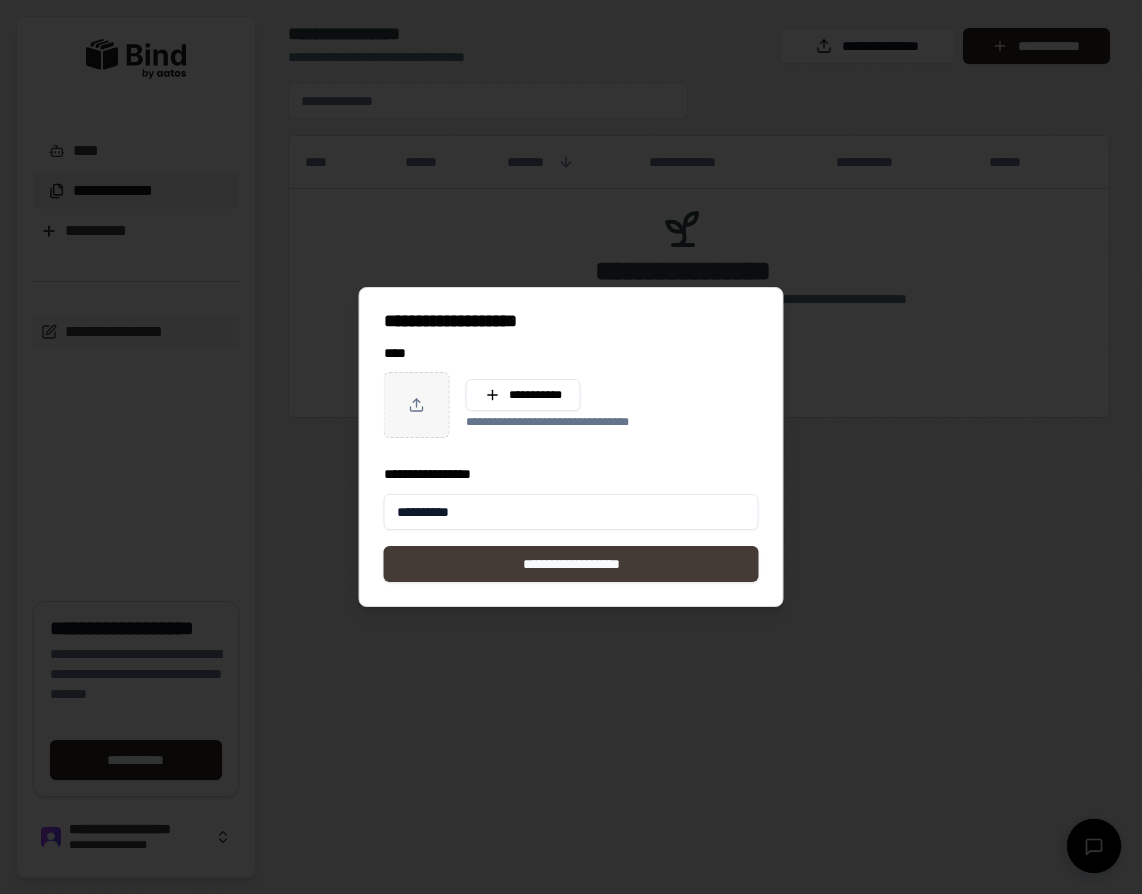 type on "**********" 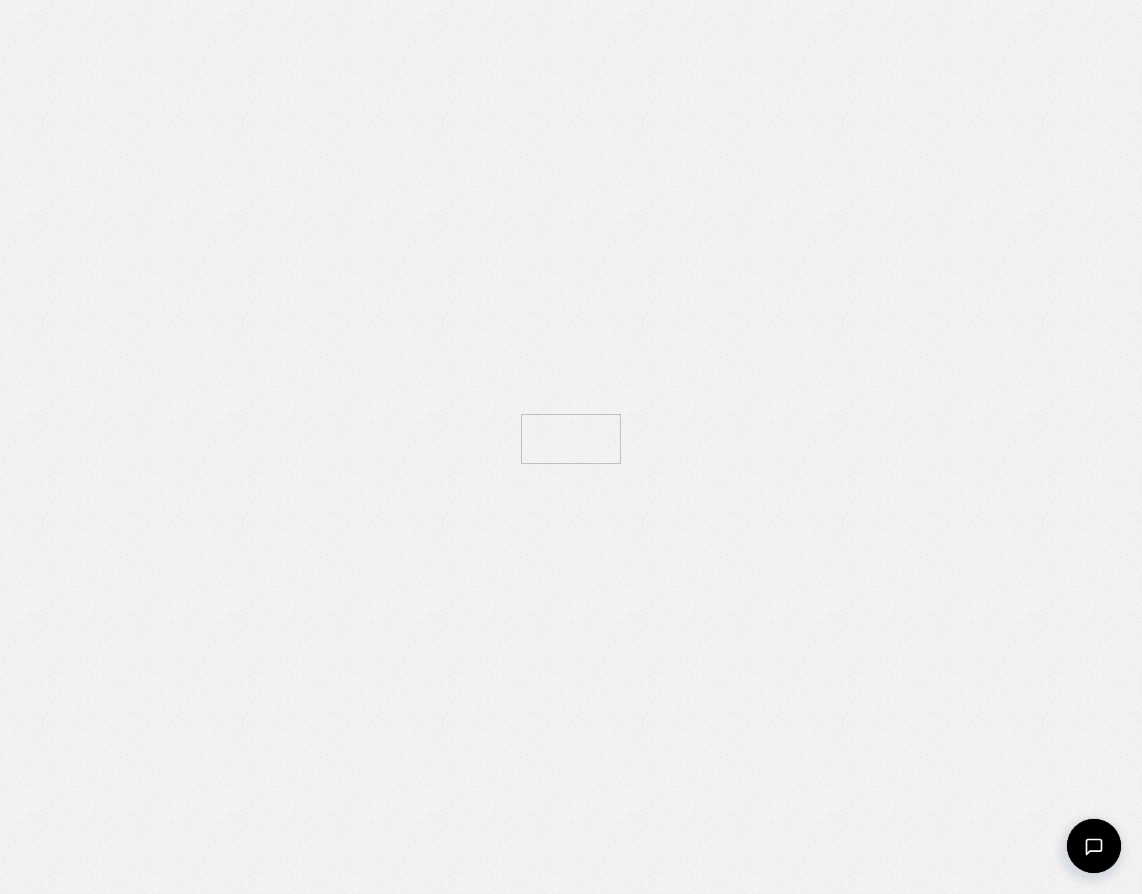 scroll, scrollTop: 0, scrollLeft: 0, axis: both 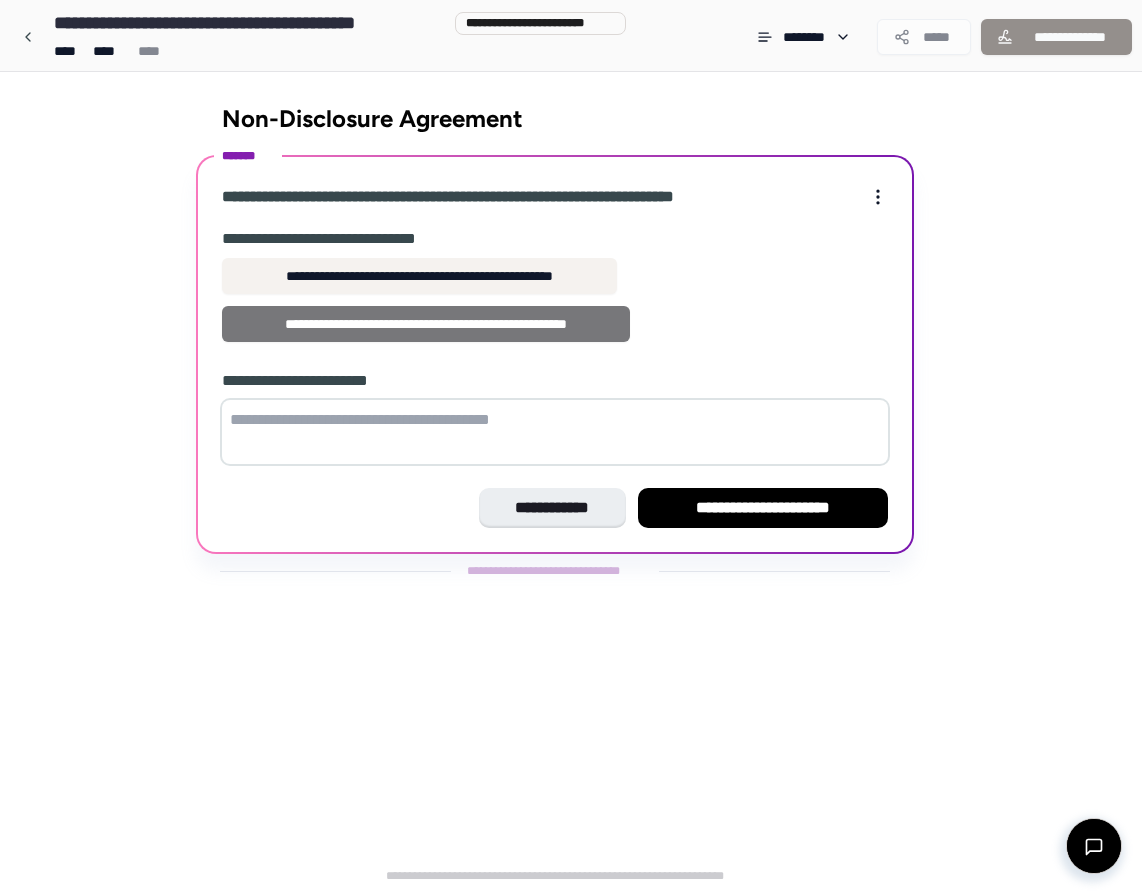 click on "**********" at bounding box center (426, 324) 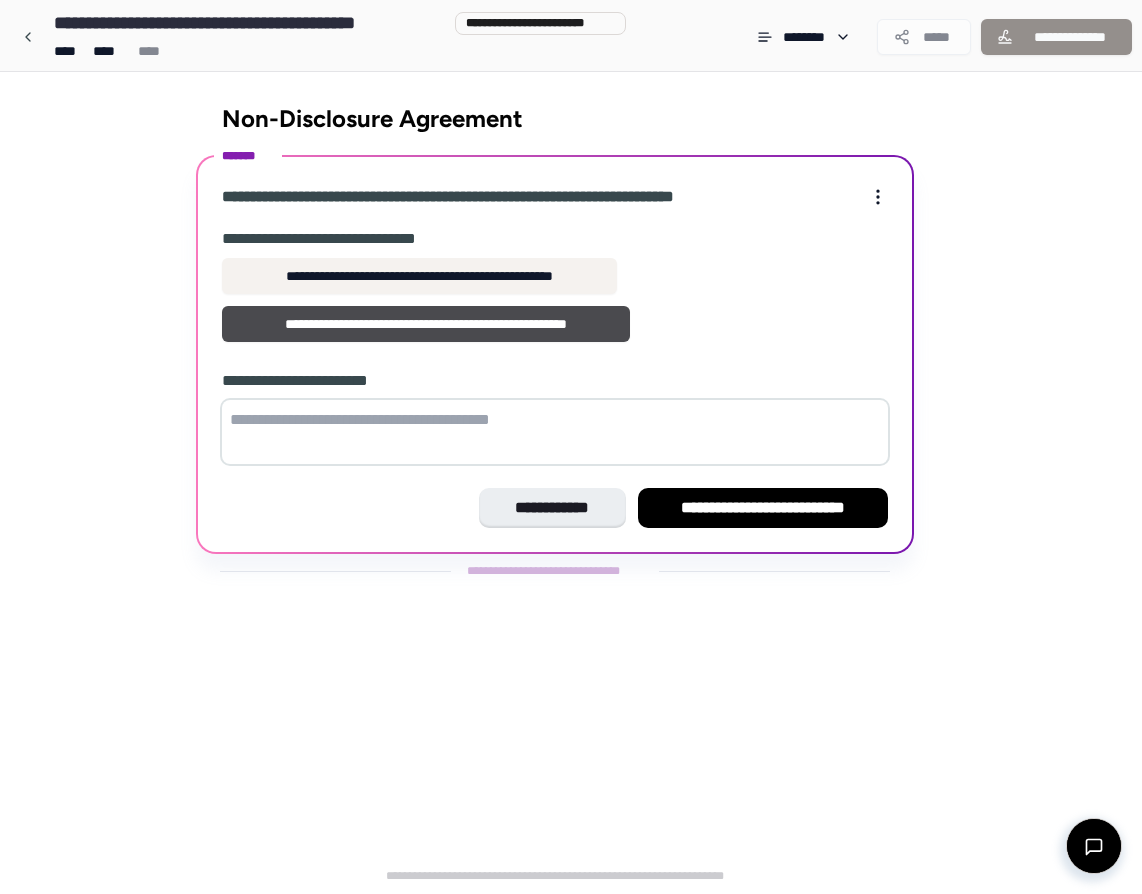 click at bounding box center (555, 432) 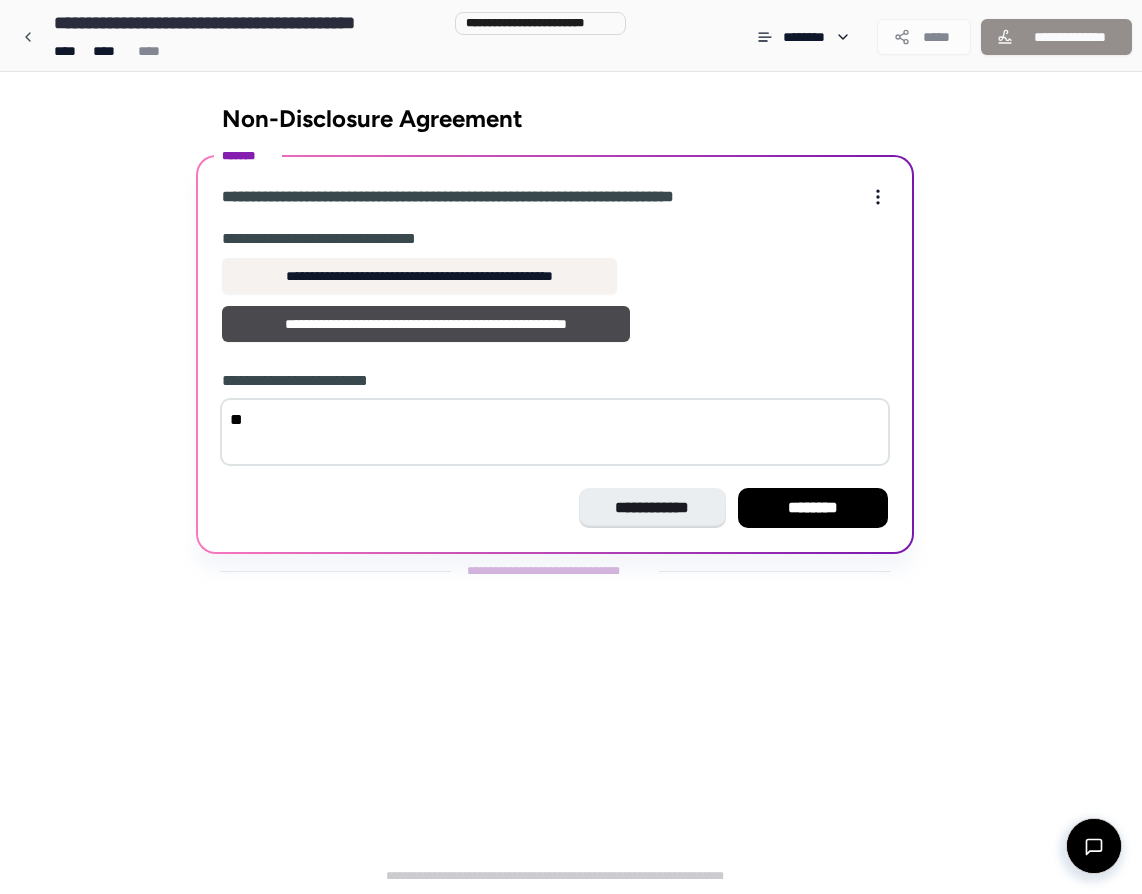type on "*" 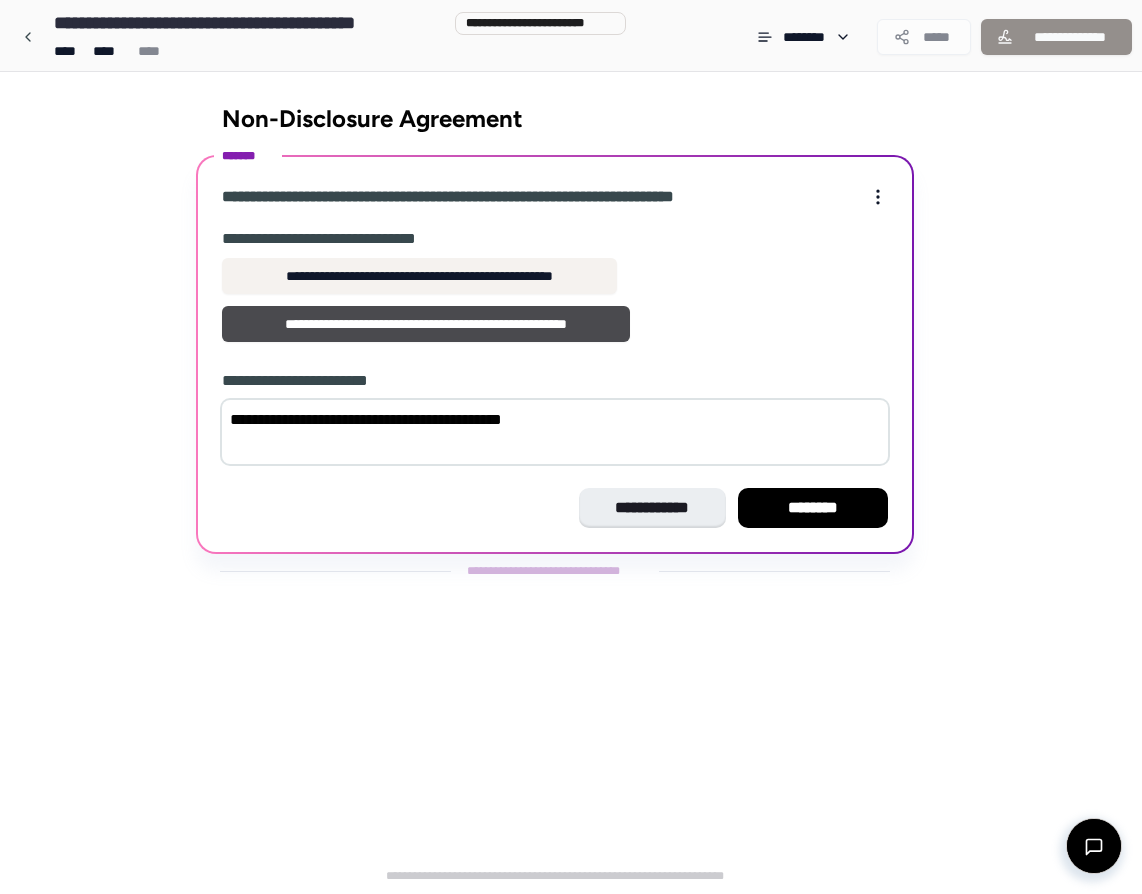click on "**********" at bounding box center (555, 432) 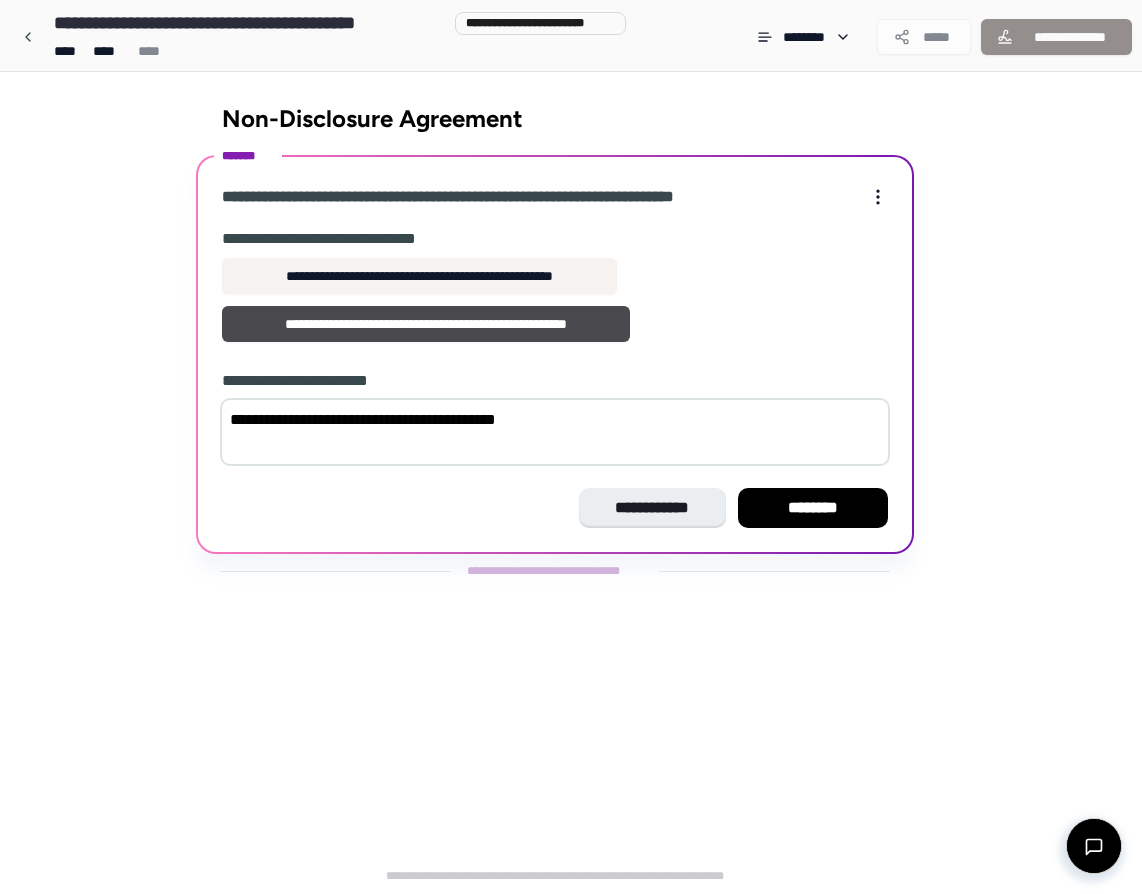 click on "**********" at bounding box center [555, 432] 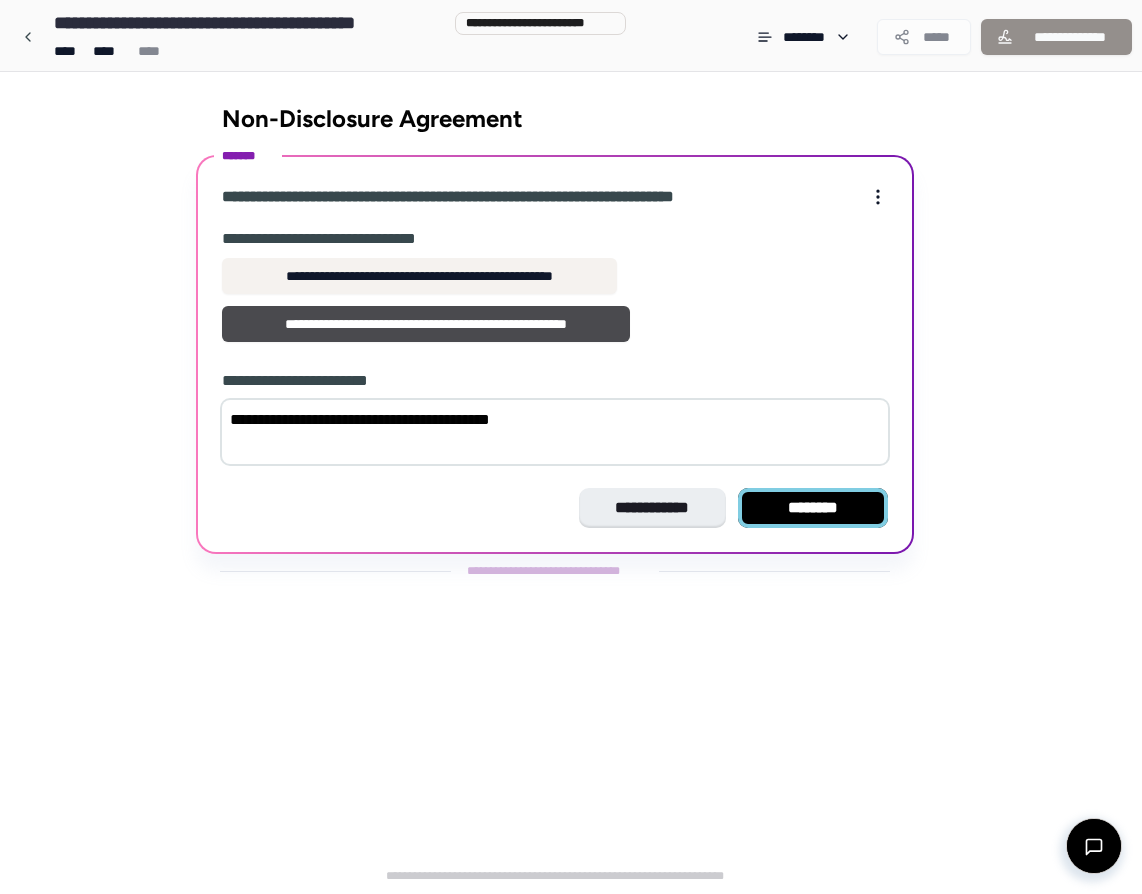 type on "**********" 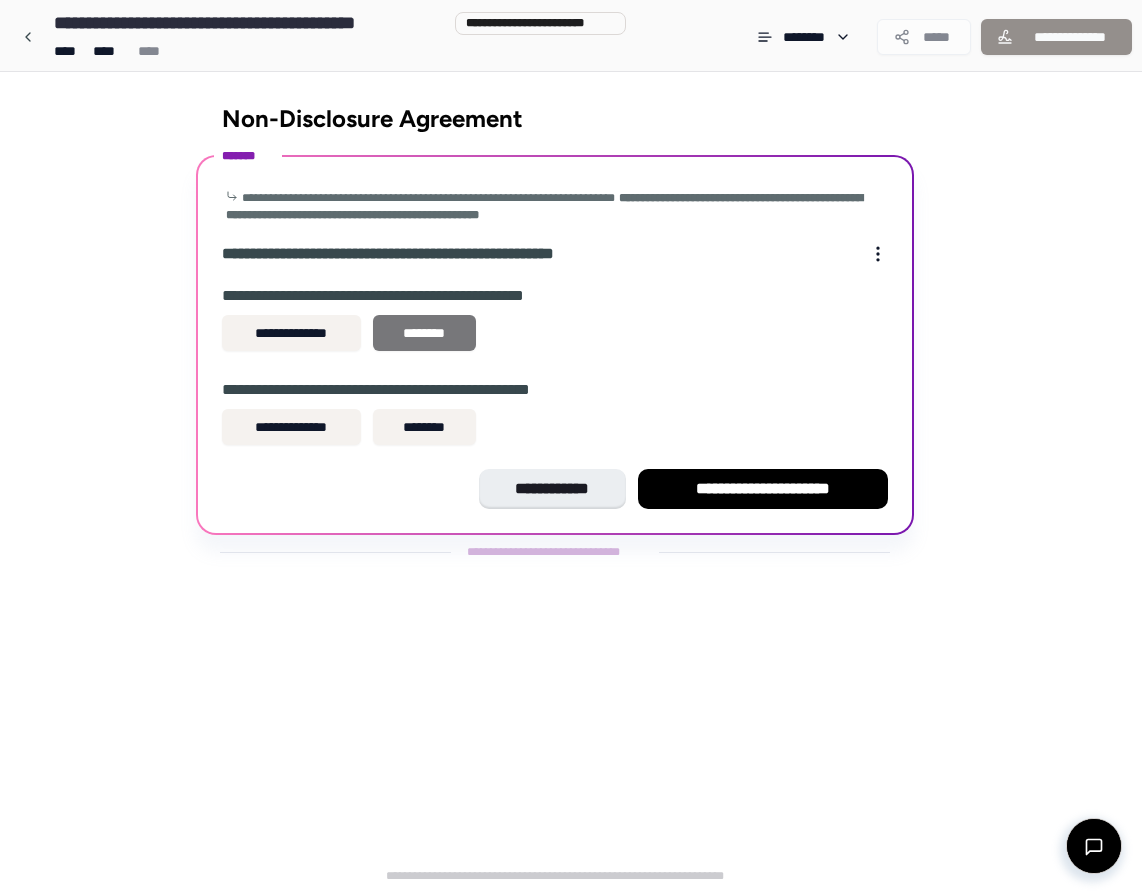 click on "********" at bounding box center (424, 333) 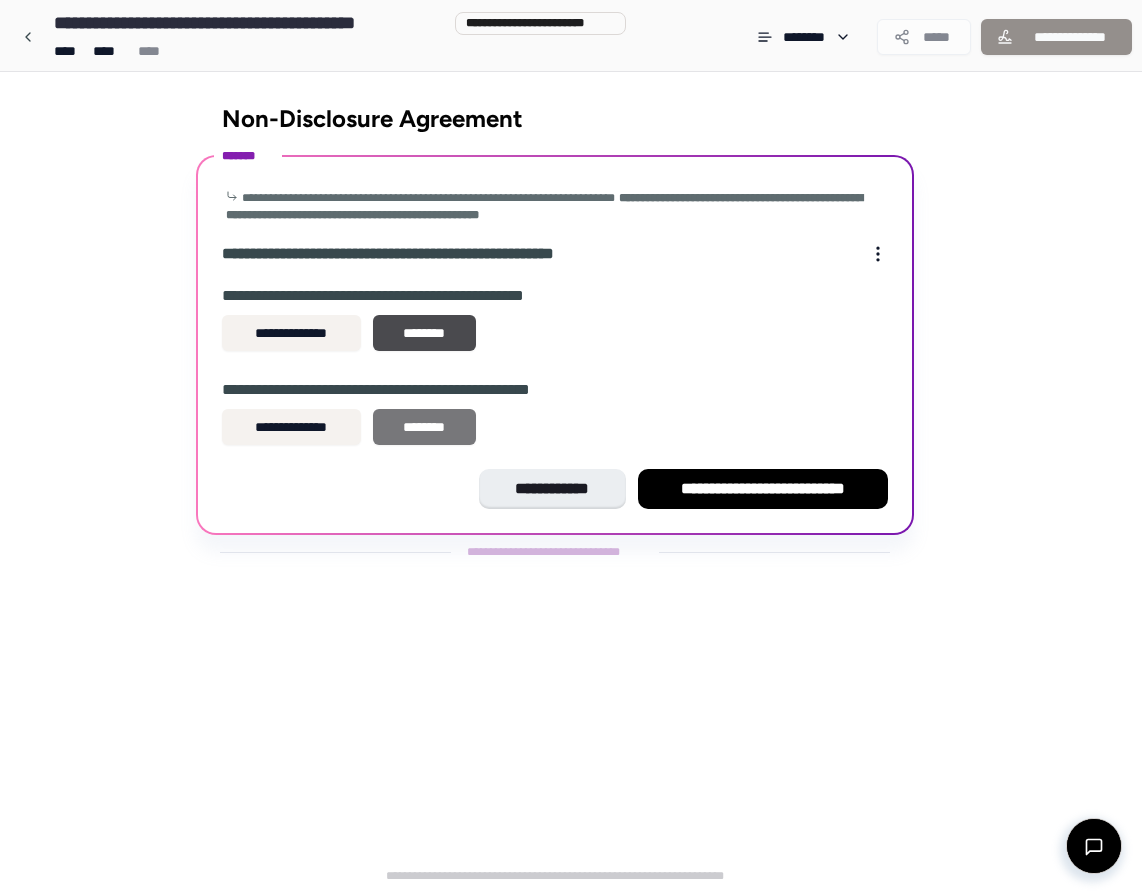 click on "********" at bounding box center [424, 427] 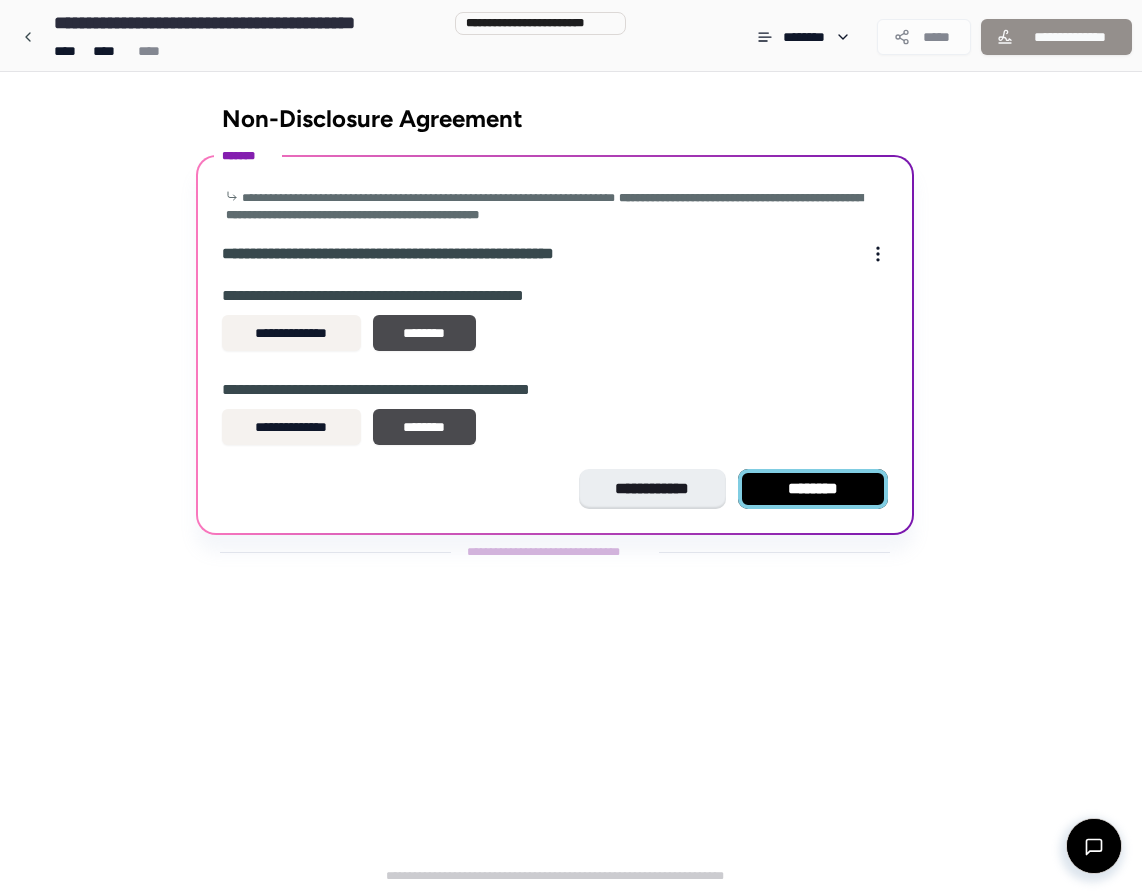 click on "********" at bounding box center [813, 489] 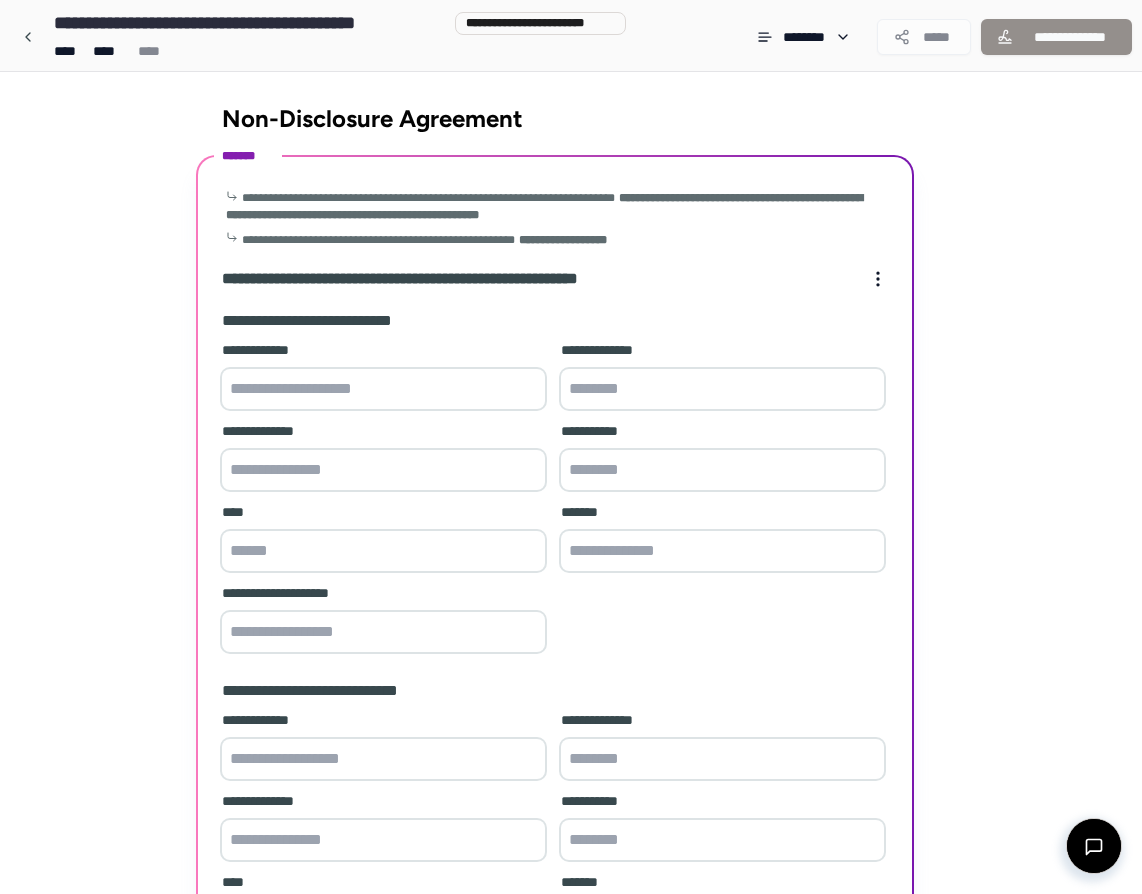 scroll, scrollTop: 297, scrollLeft: 0, axis: vertical 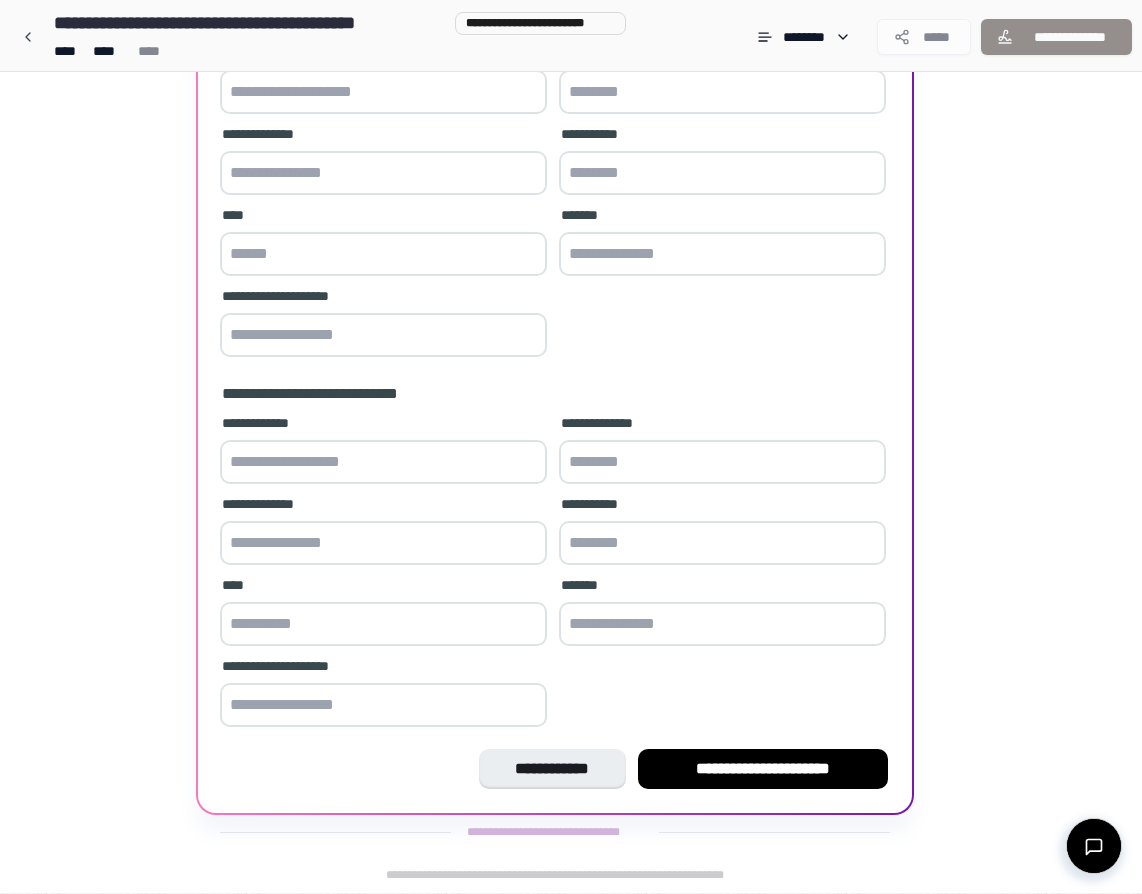 click on "**********" at bounding box center [571, 334] 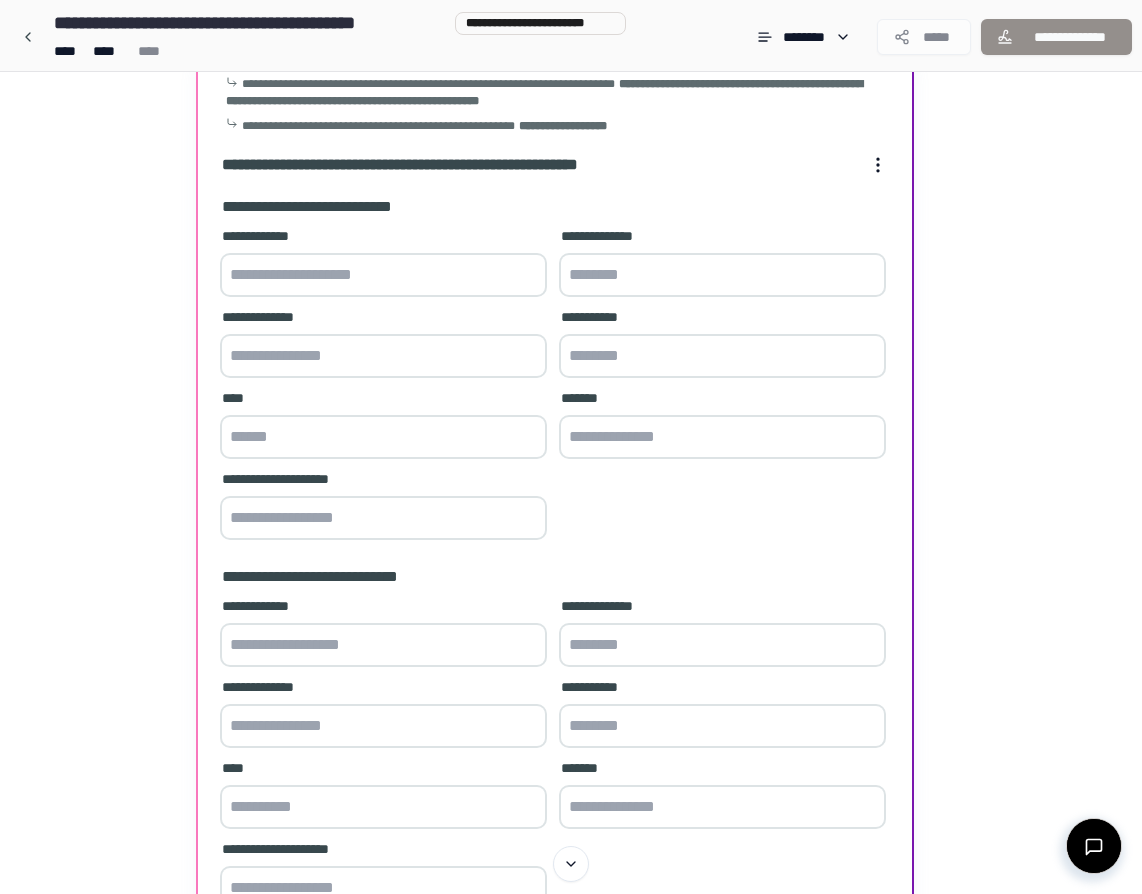 scroll, scrollTop: 57, scrollLeft: 0, axis: vertical 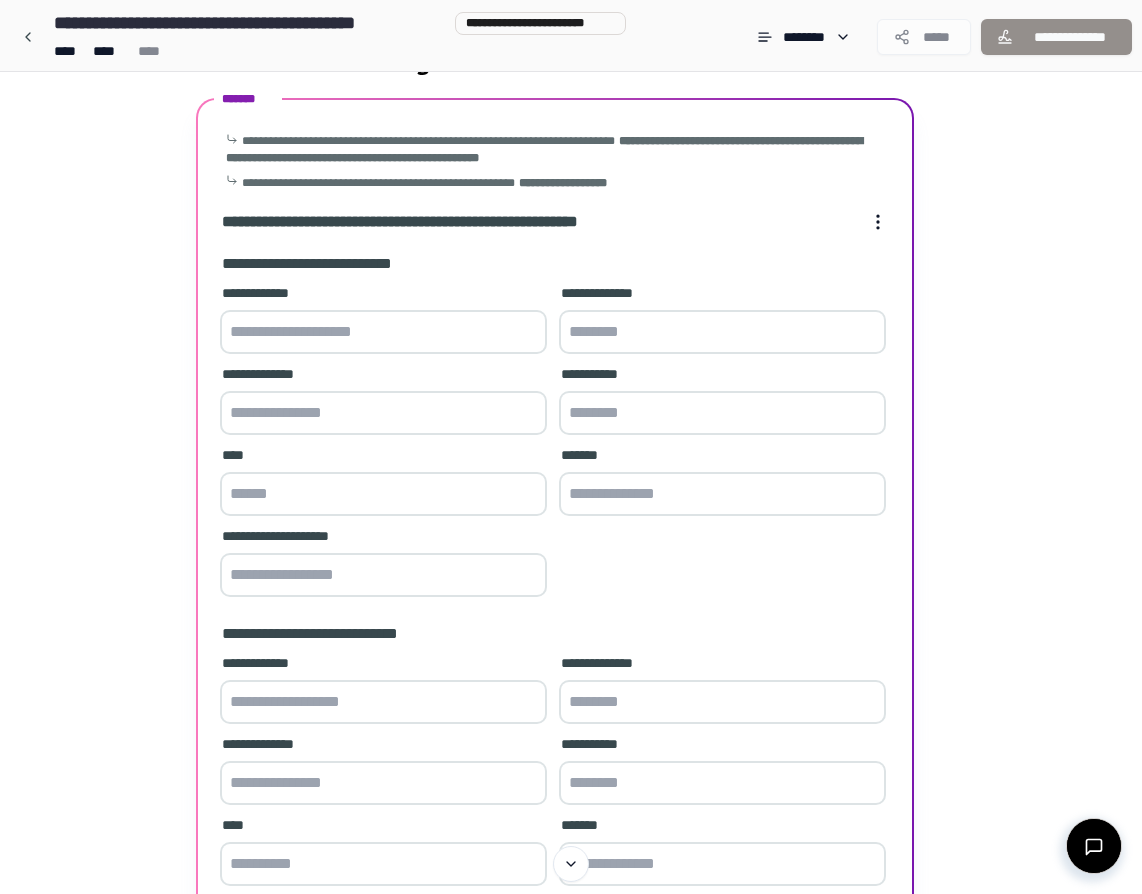 click at bounding box center [383, 332] 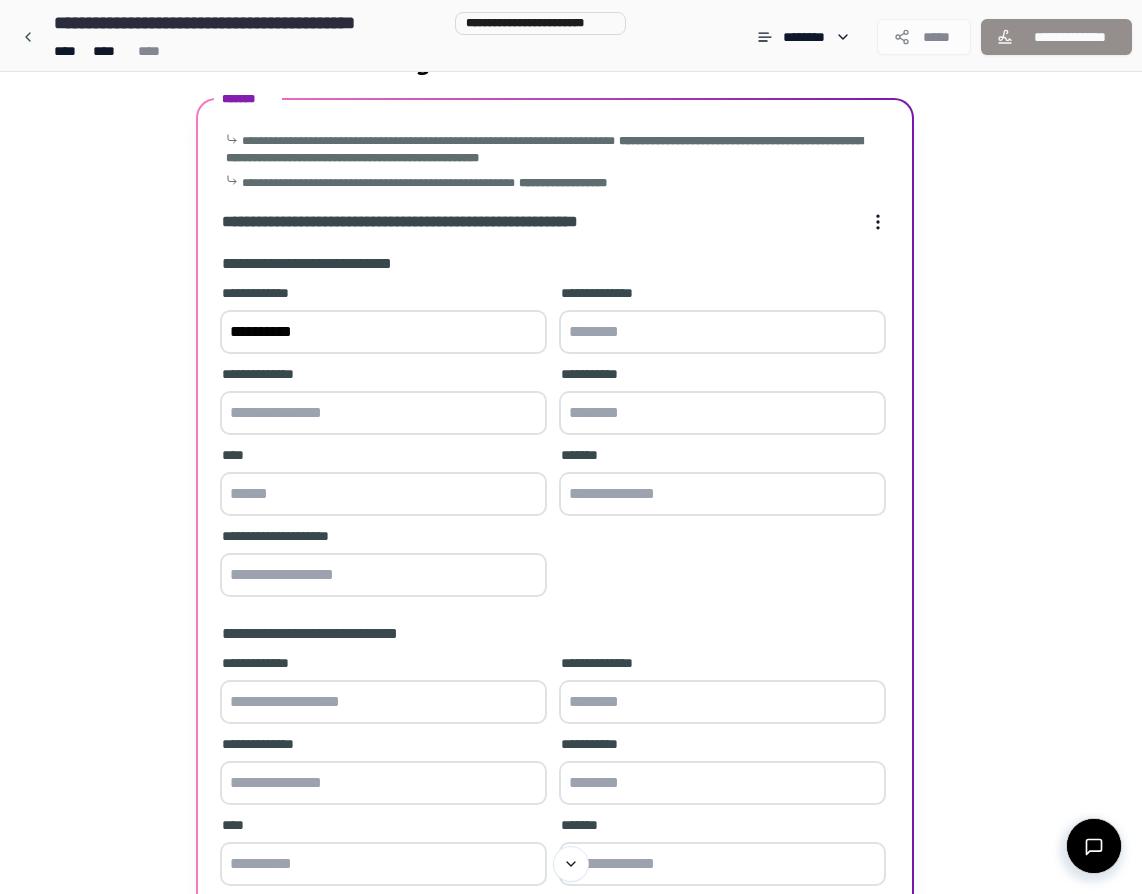 type on "**********" 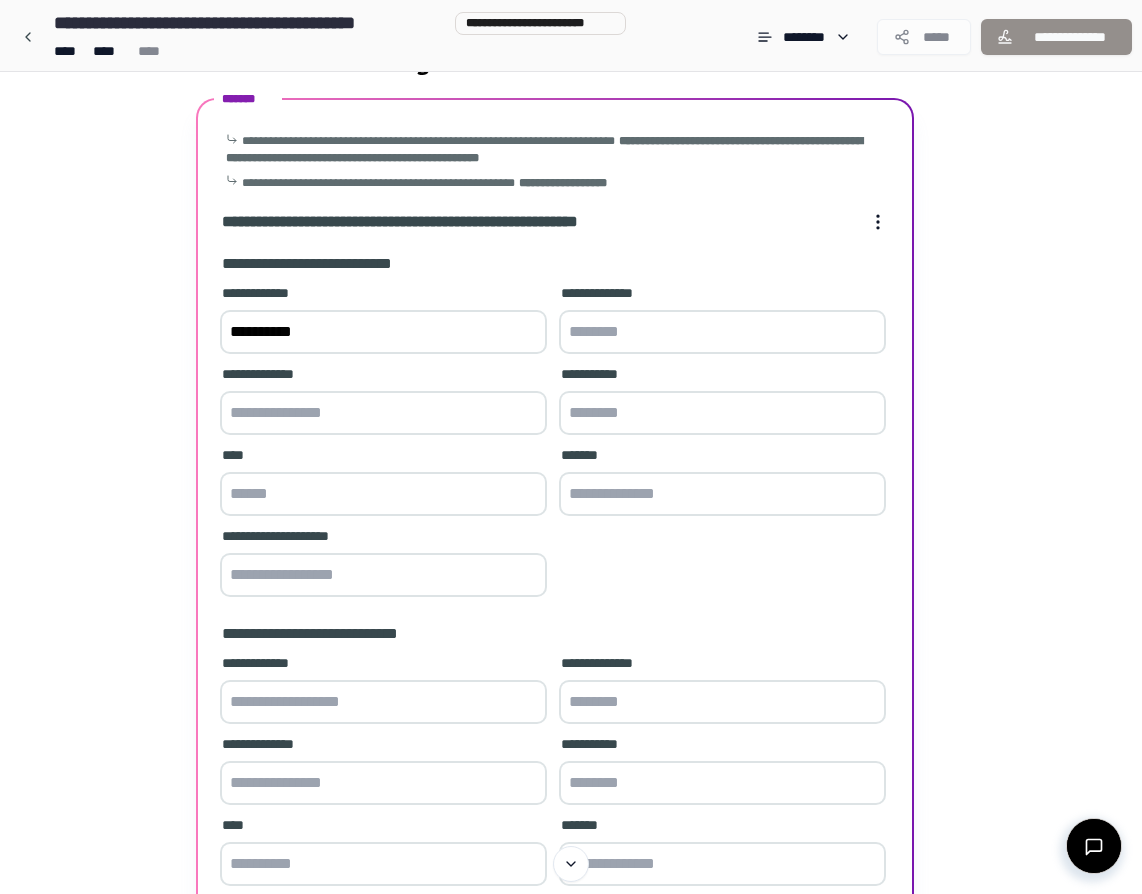 click at bounding box center [722, 332] 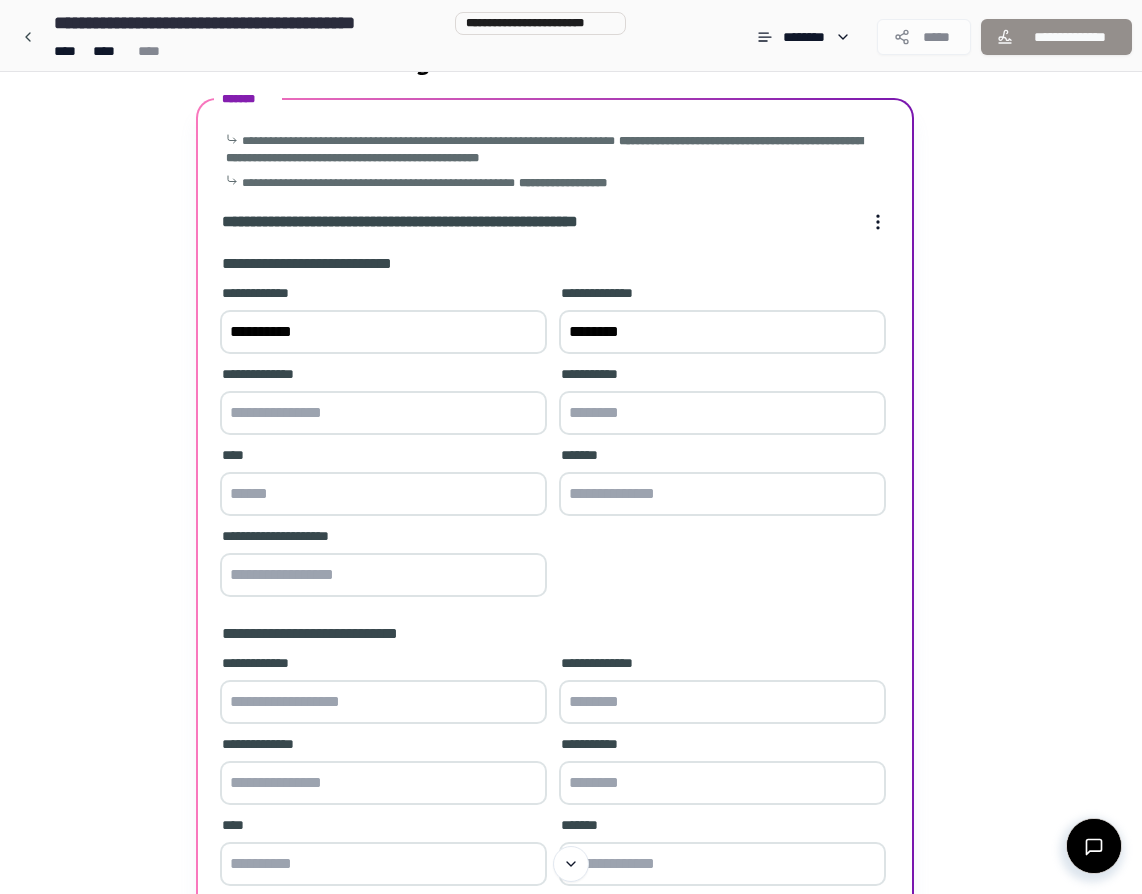 type on "********" 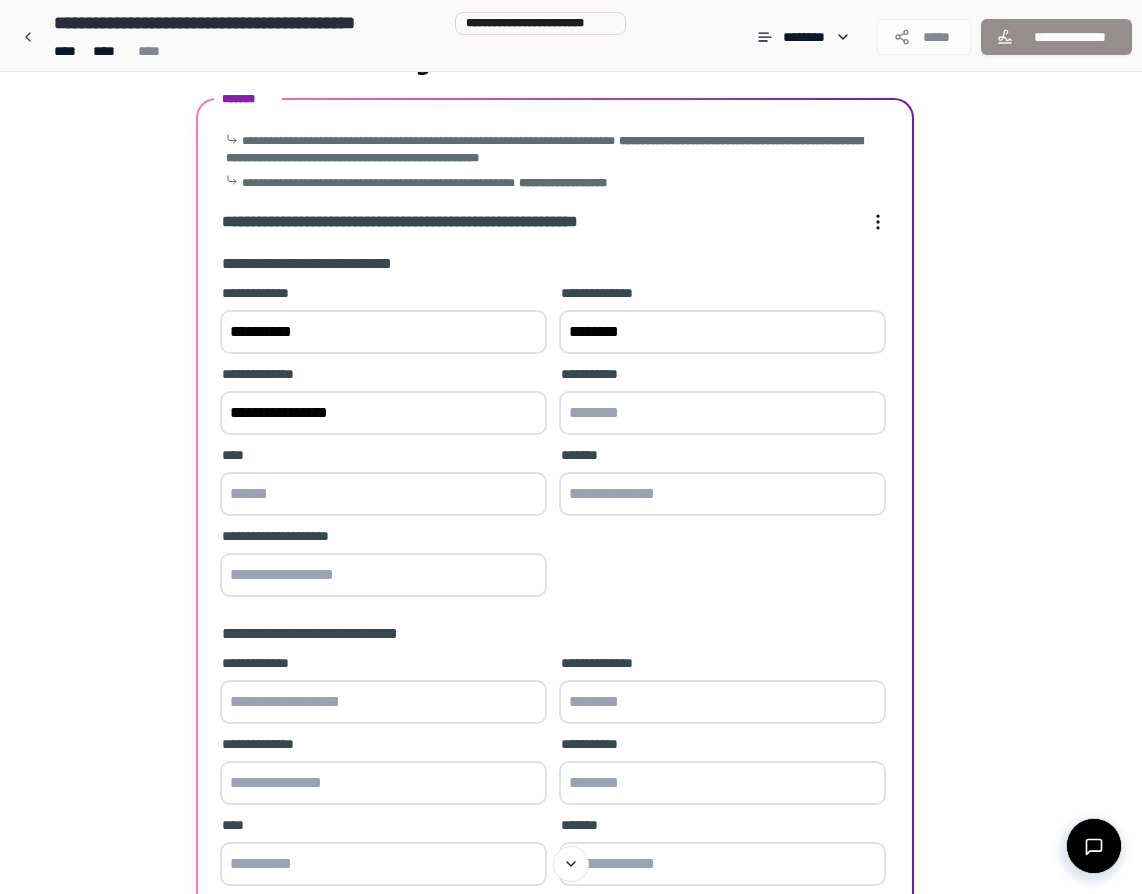 type on "**********" 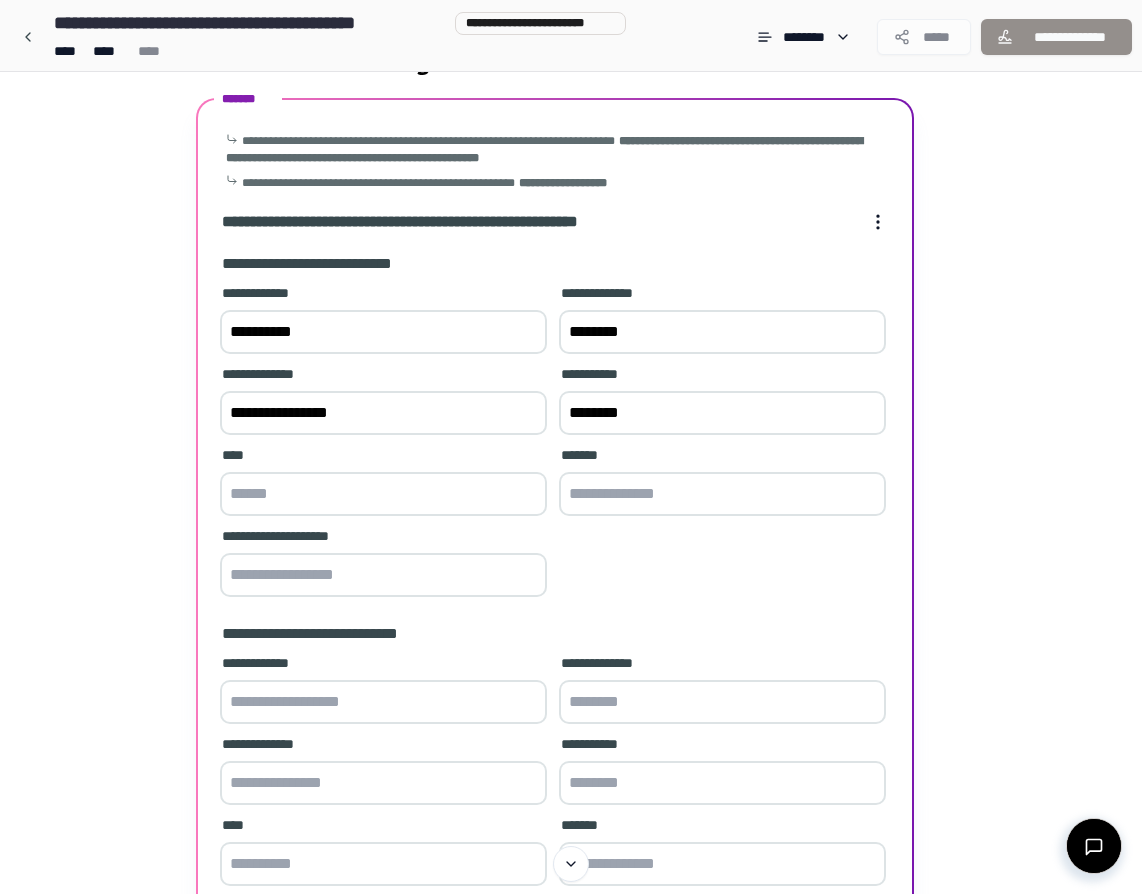 type on "********" 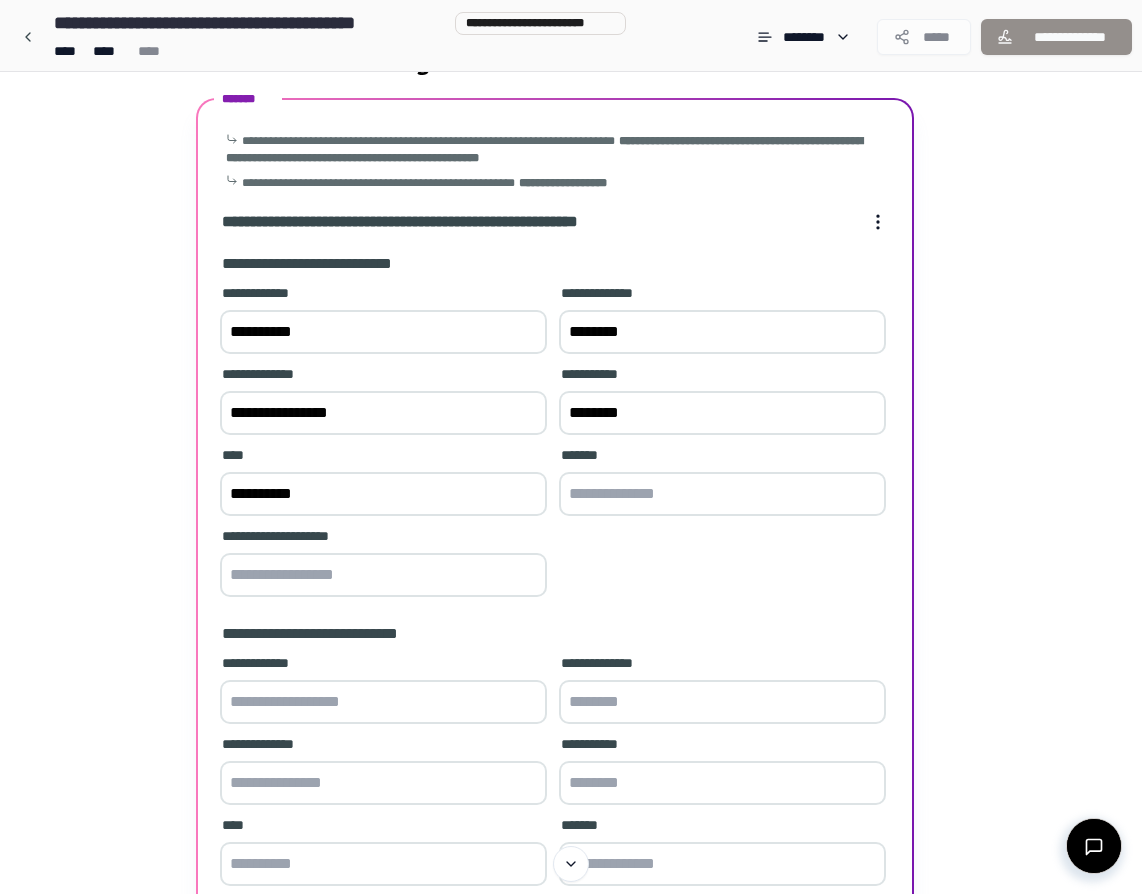 type on "**********" 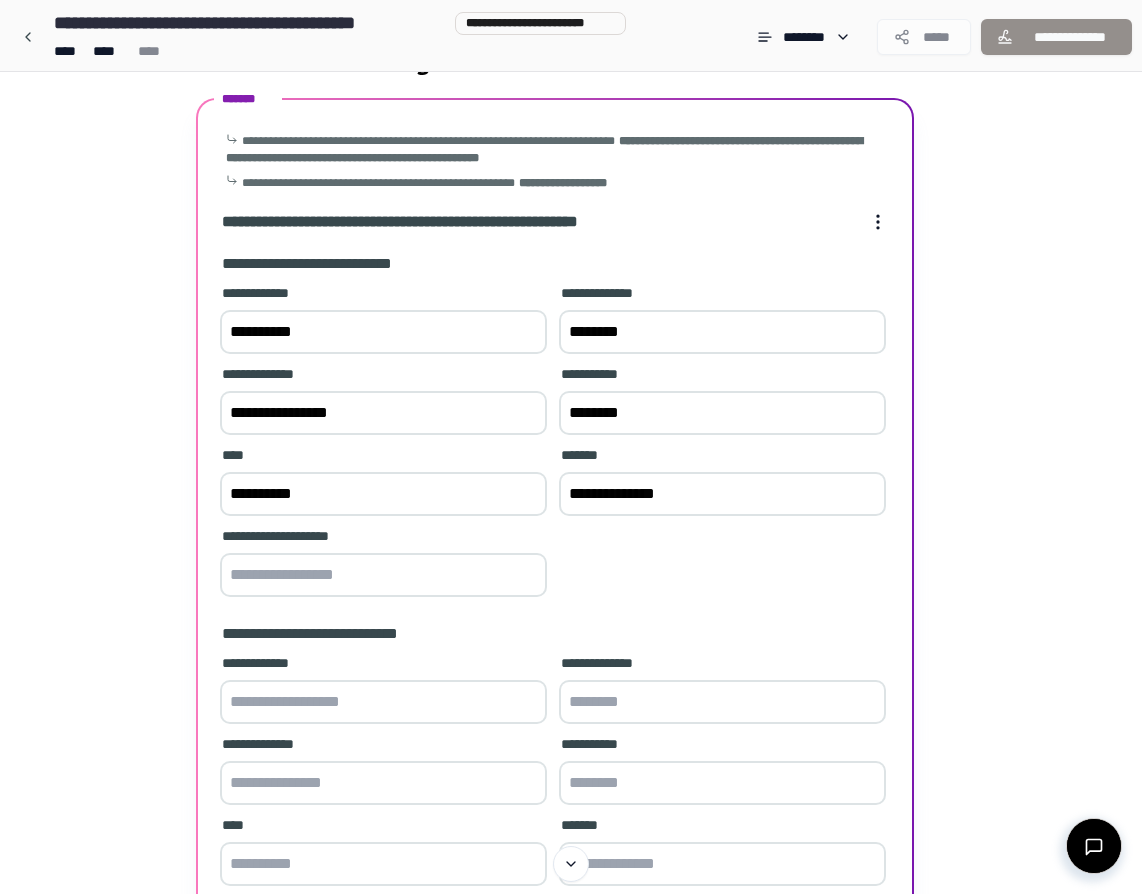 type on "**********" 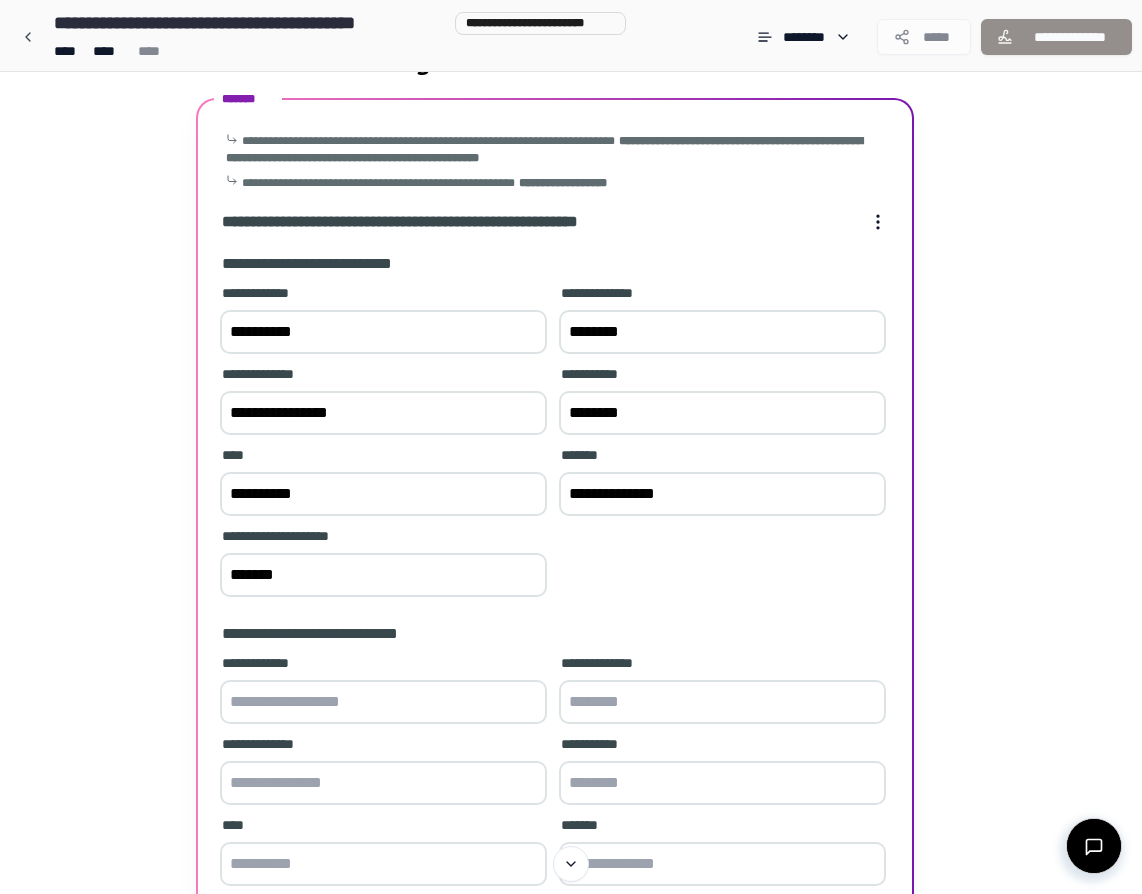 type on "*******" 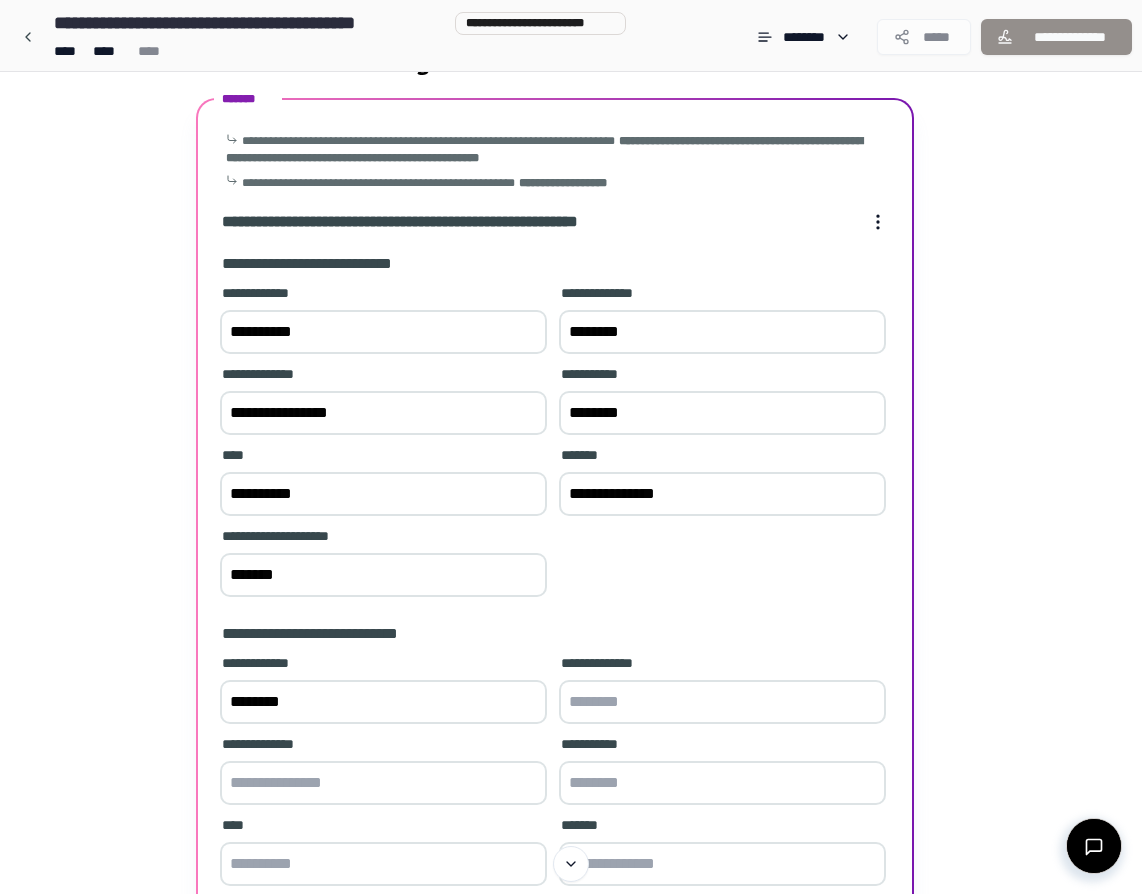 click on "********" at bounding box center [383, 702] 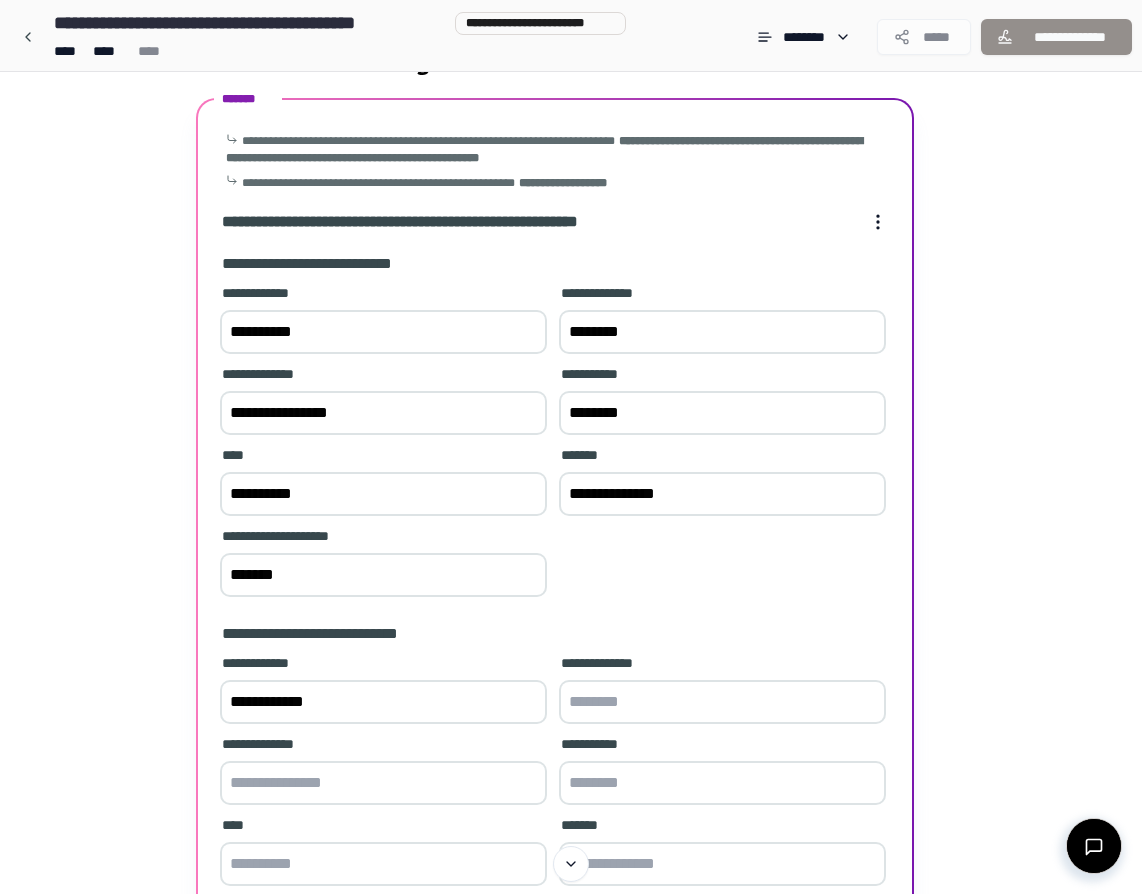 type on "**********" 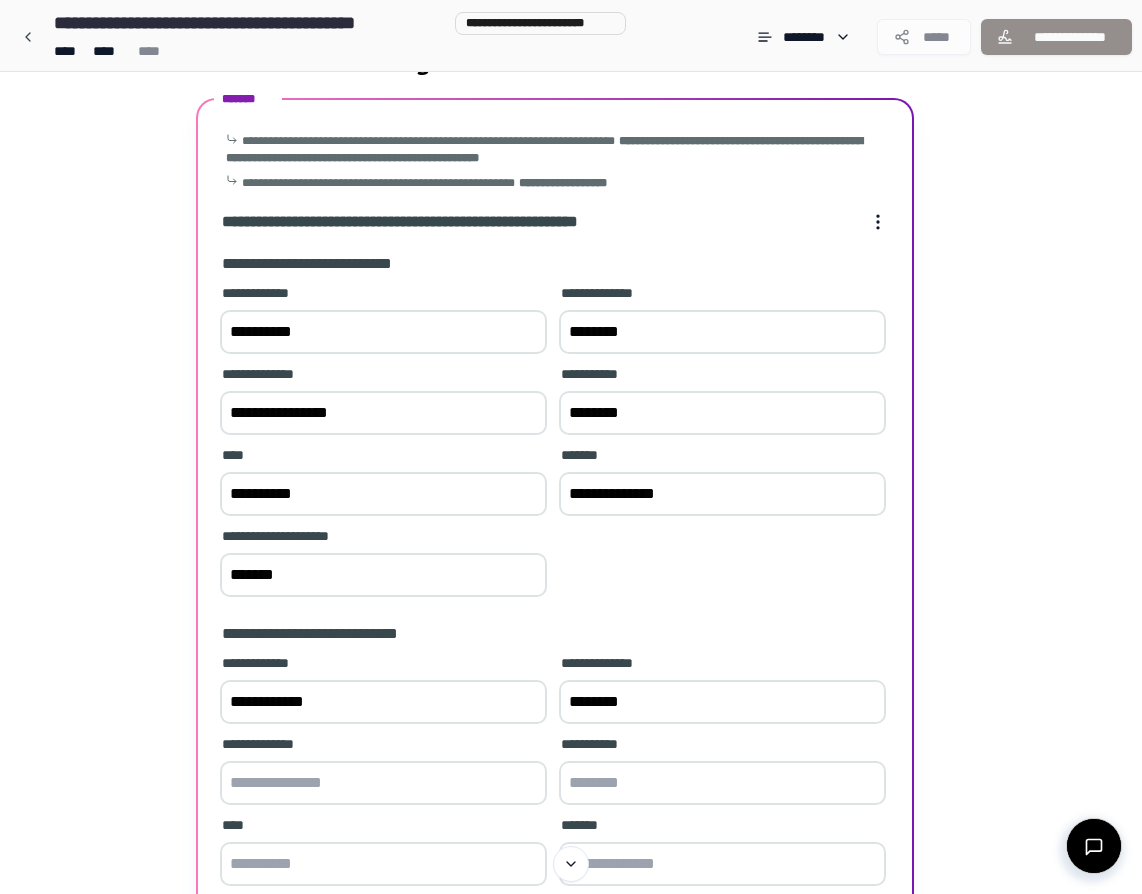 type on "********" 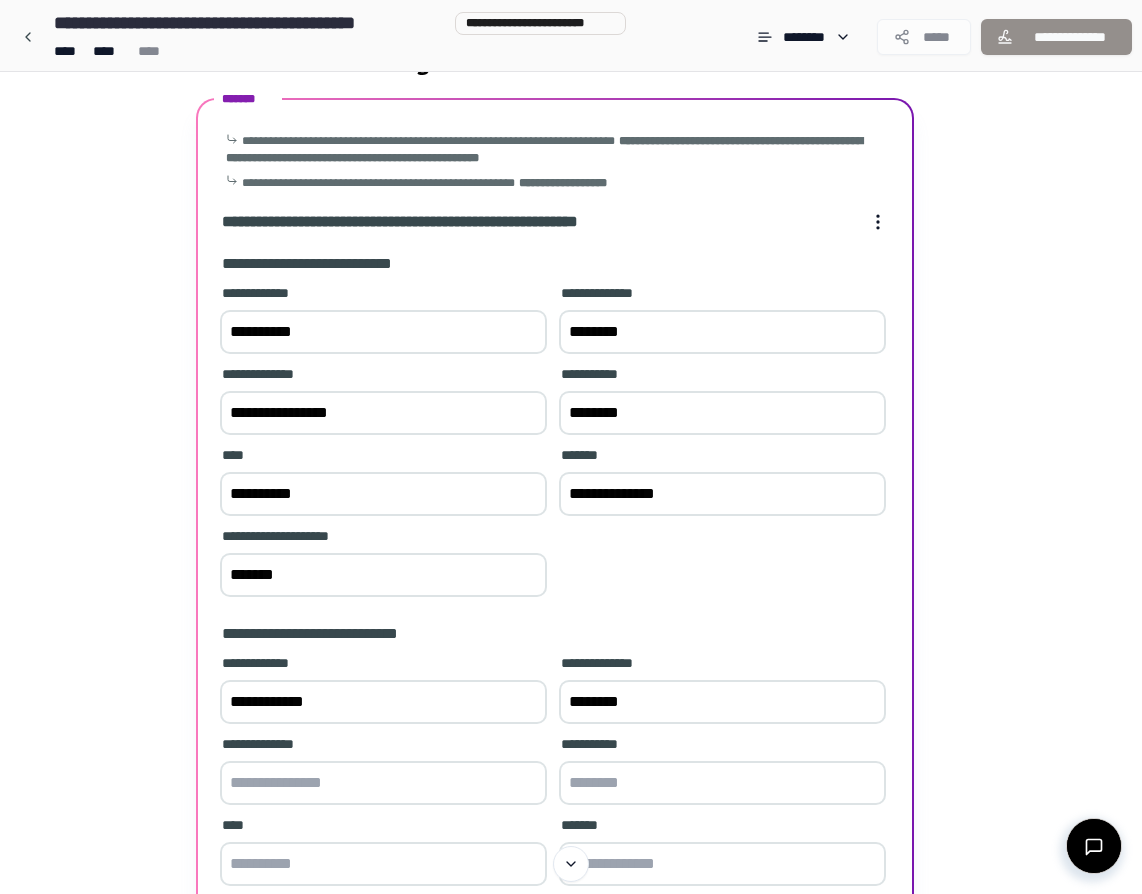 click at bounding box center (383, 783) 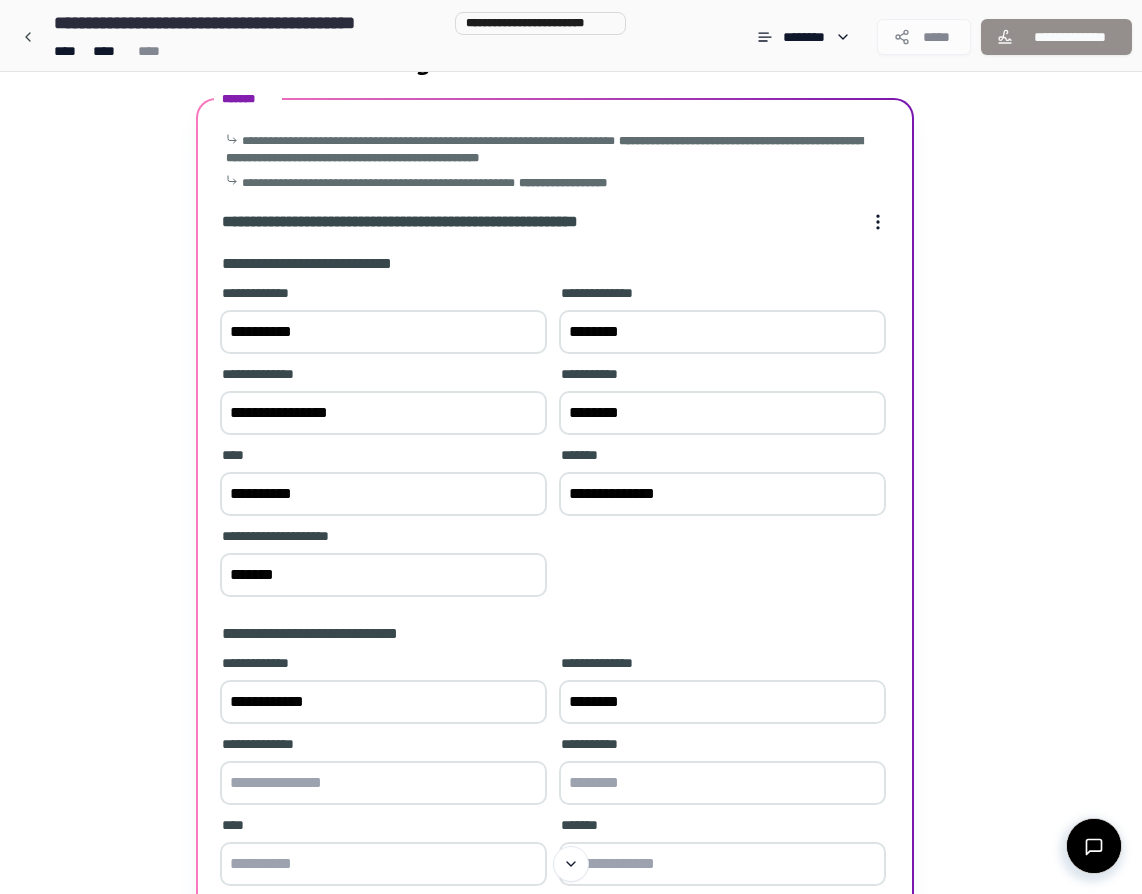paste on "**********" 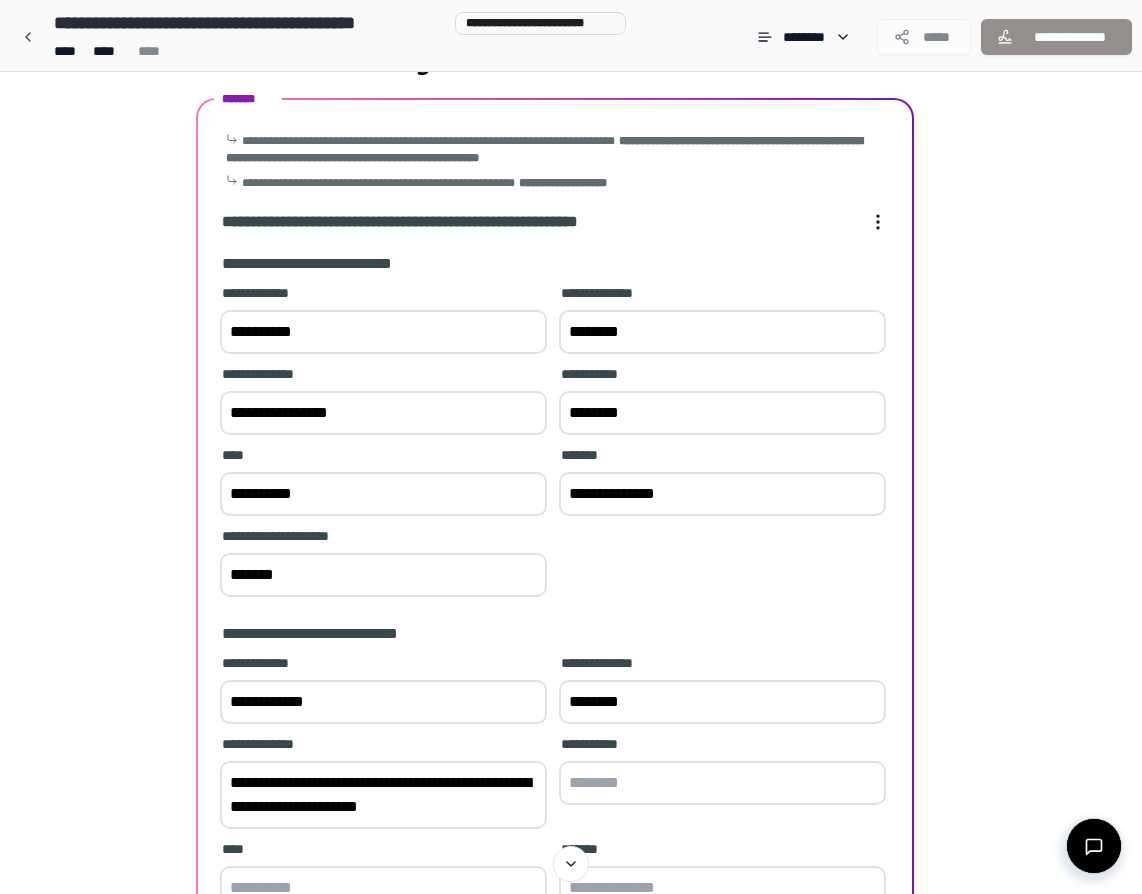 type on "**********" 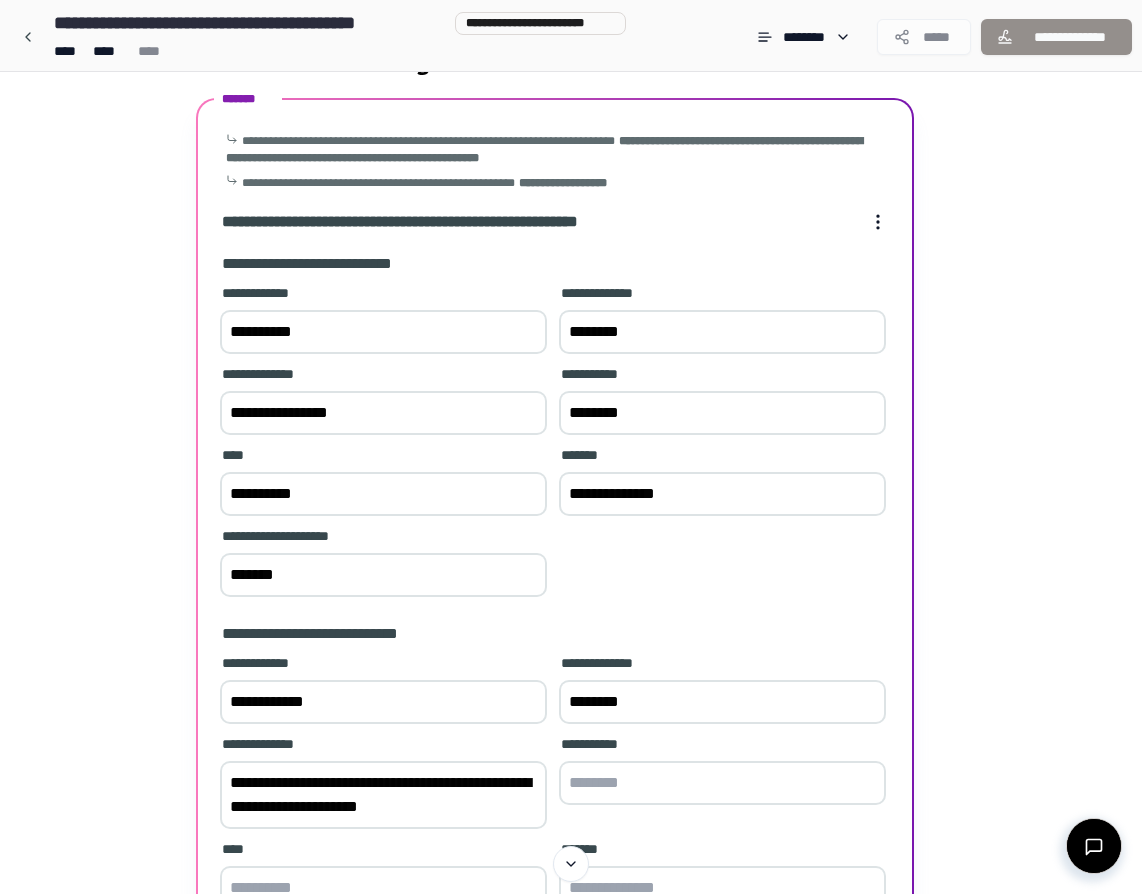 click at bounding box center (722, 783) 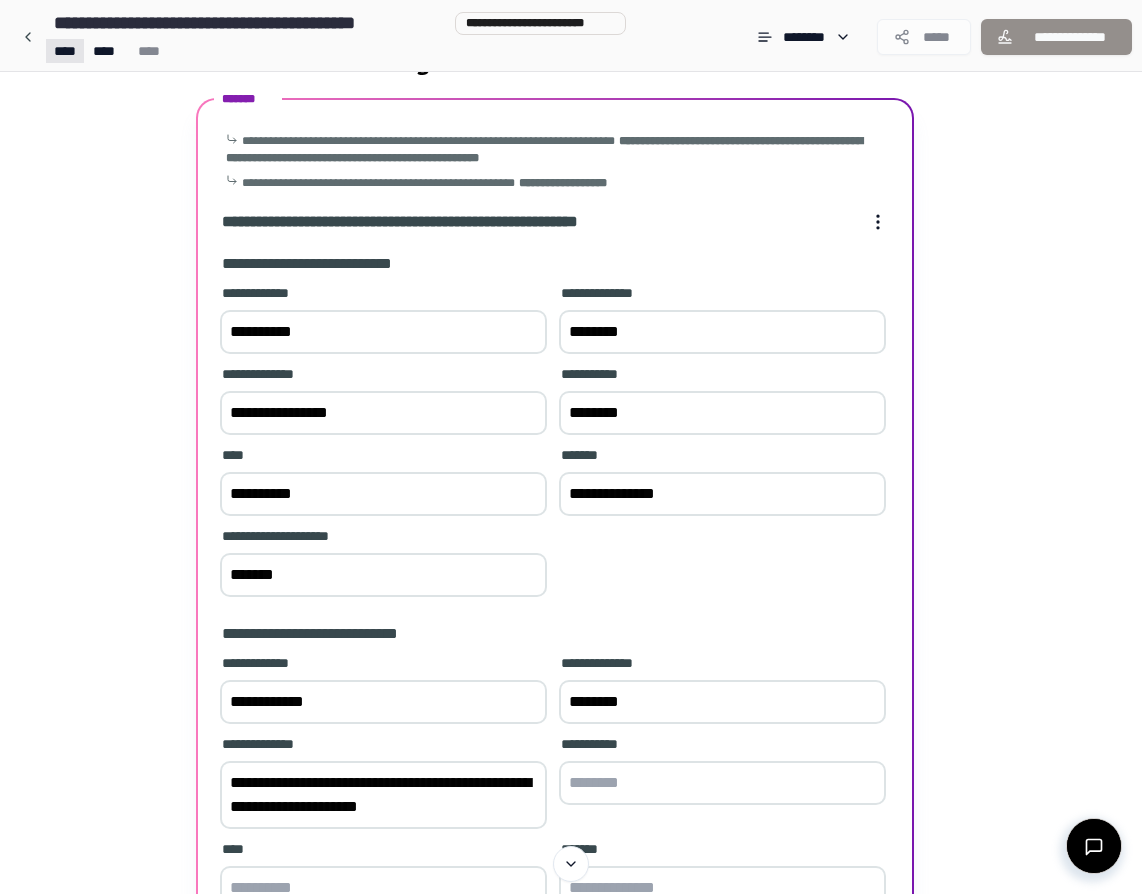paste on "********" 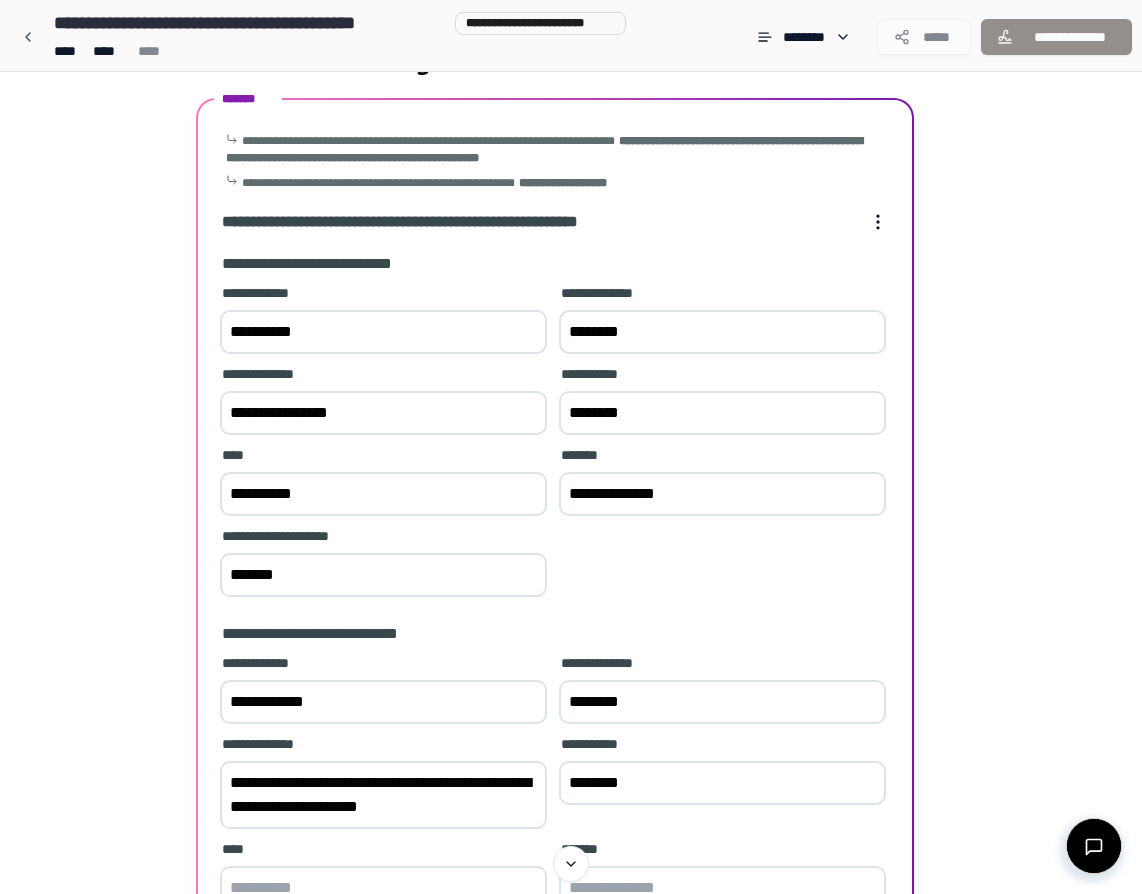 type on "********" 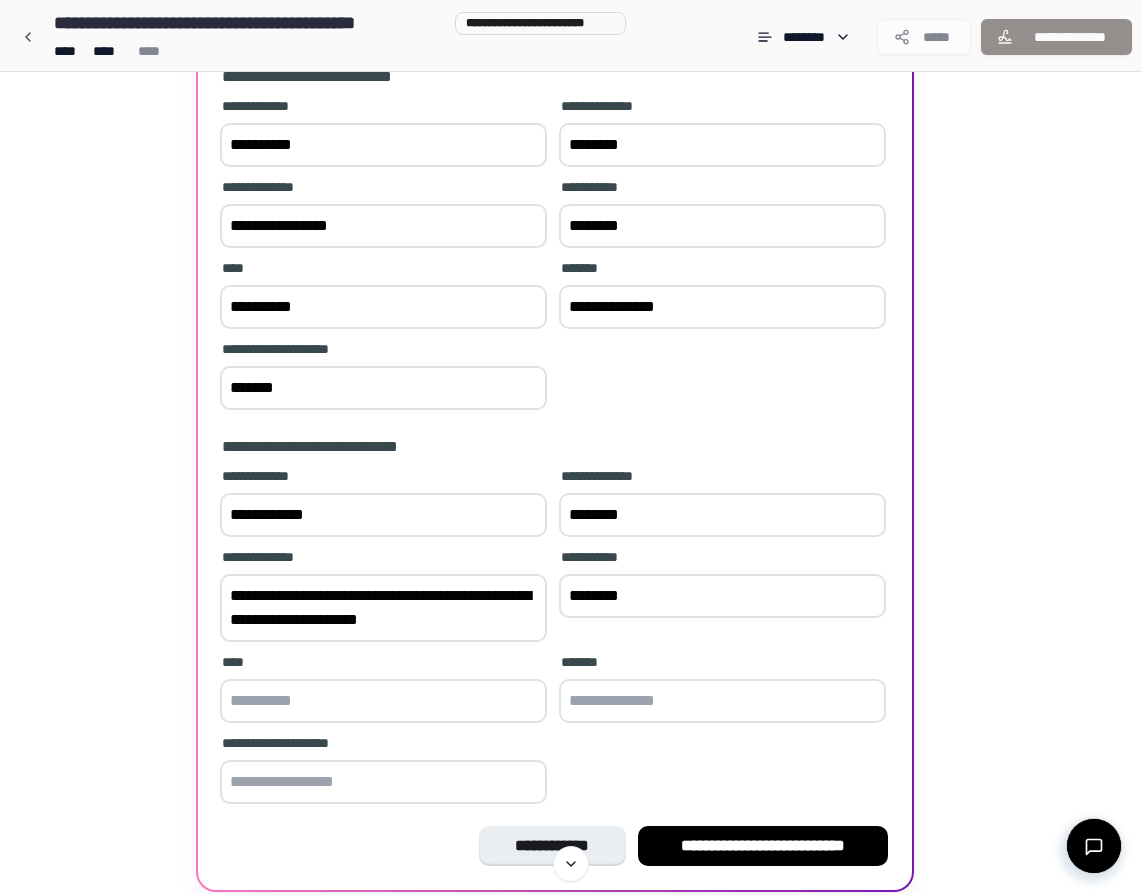 scroll, scrollTop: 257, scrollLeft: 0, axis: vertical 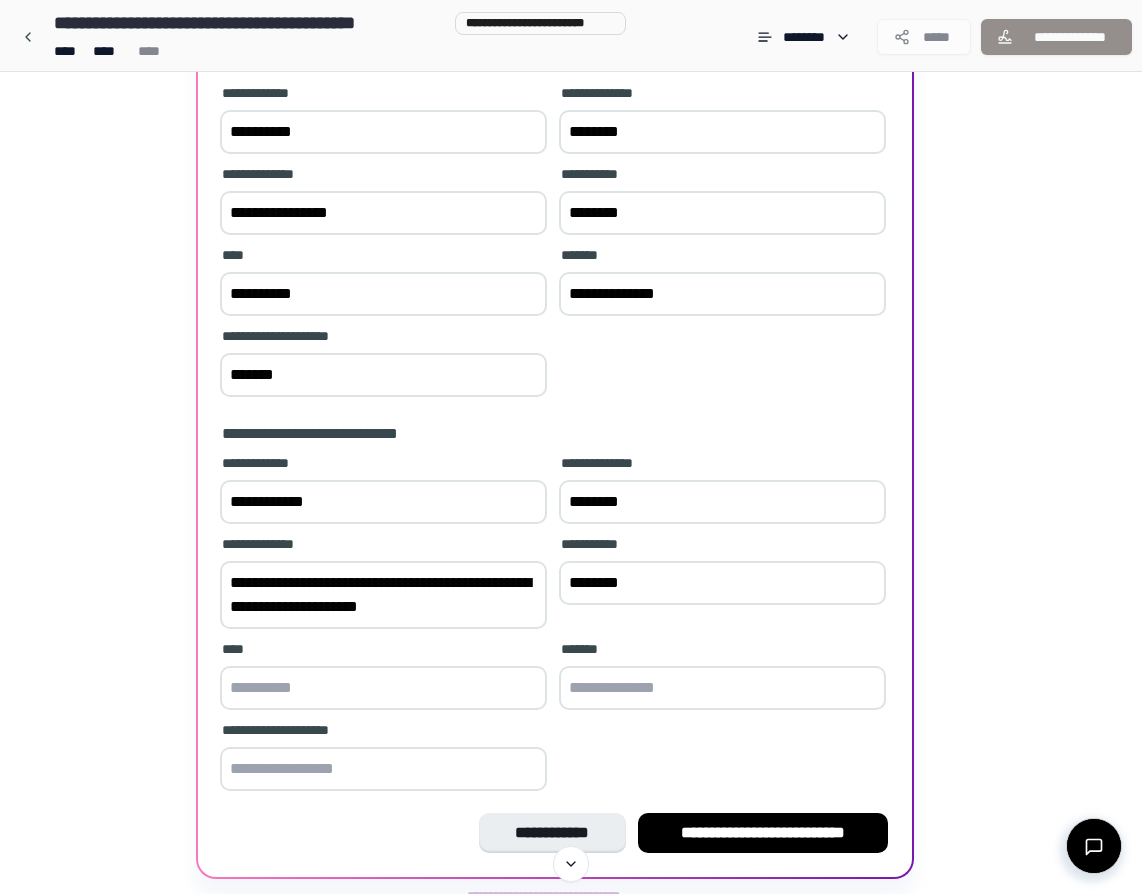 click at bounding box center (383, 688) 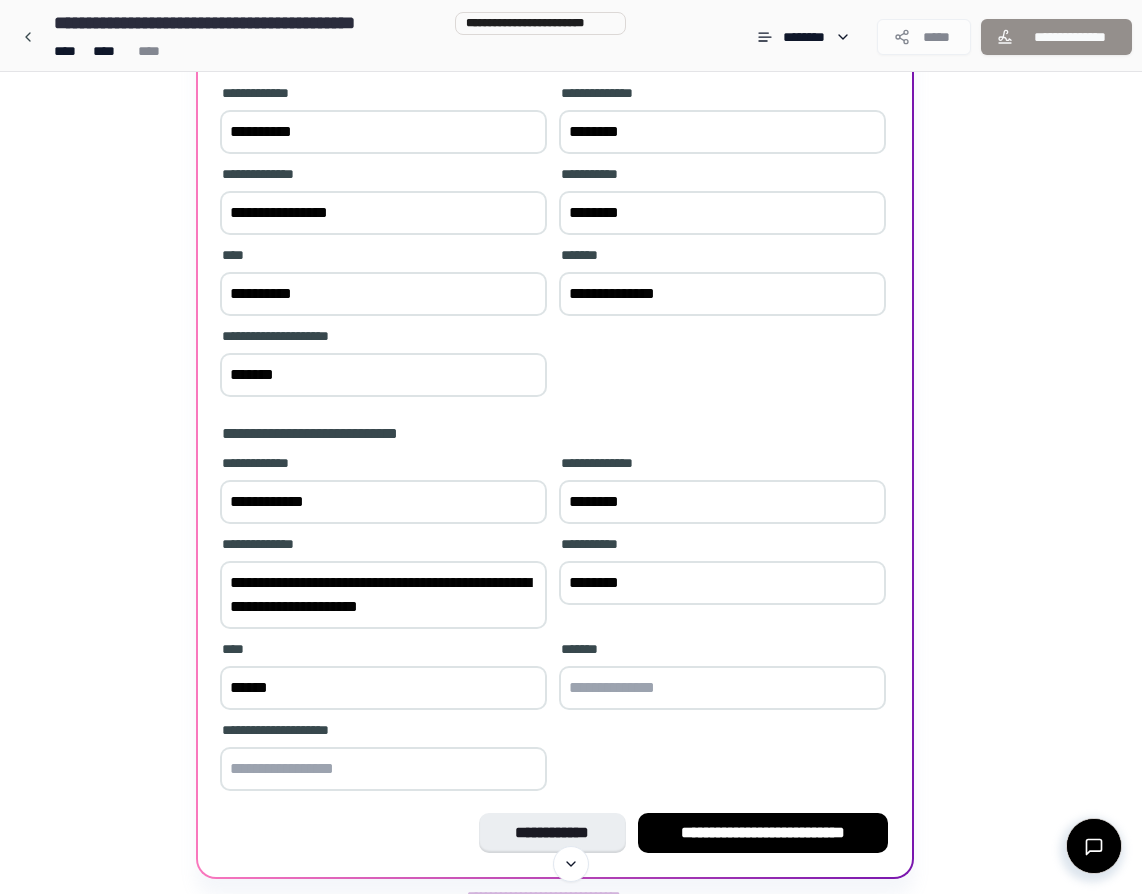 type on "******" 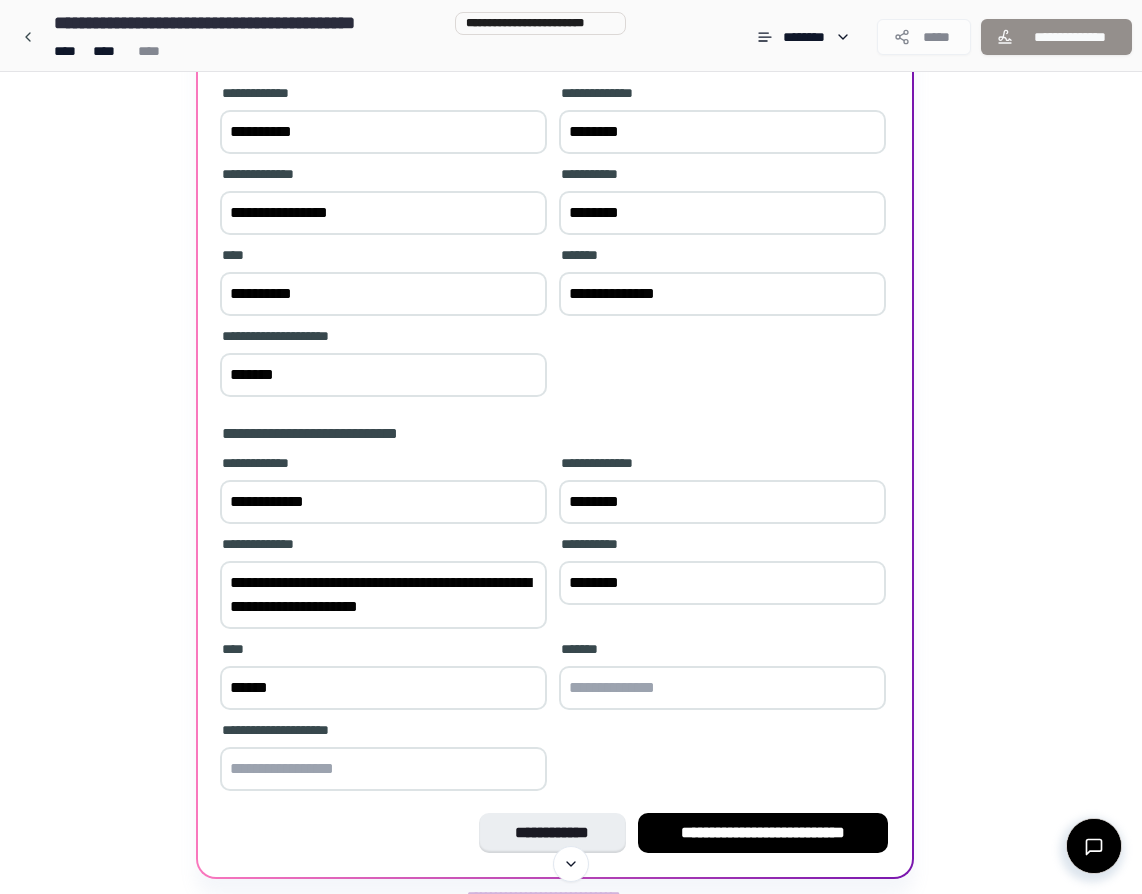 drag, startPoint x: 464, startPoint y: 613, endPoint x: 403, endPoint y: 614, distance: 61.008198 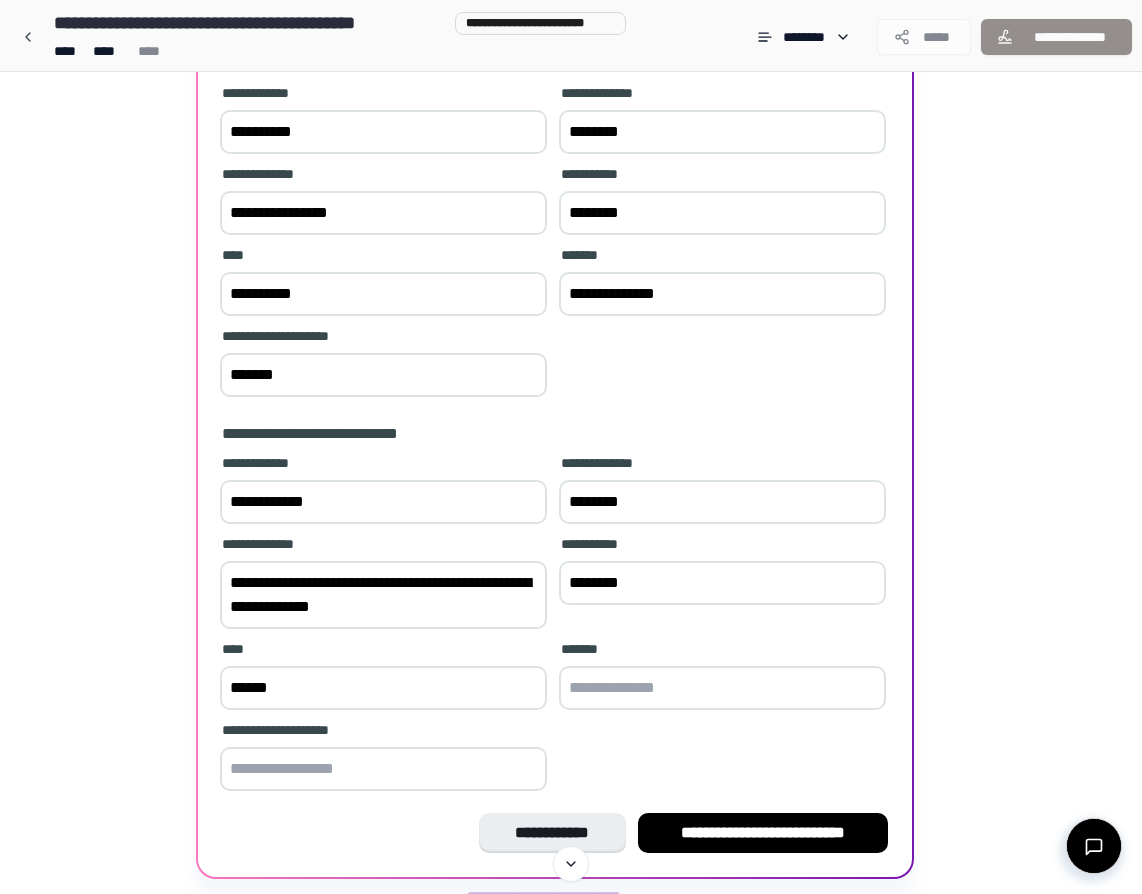 type on "**********" 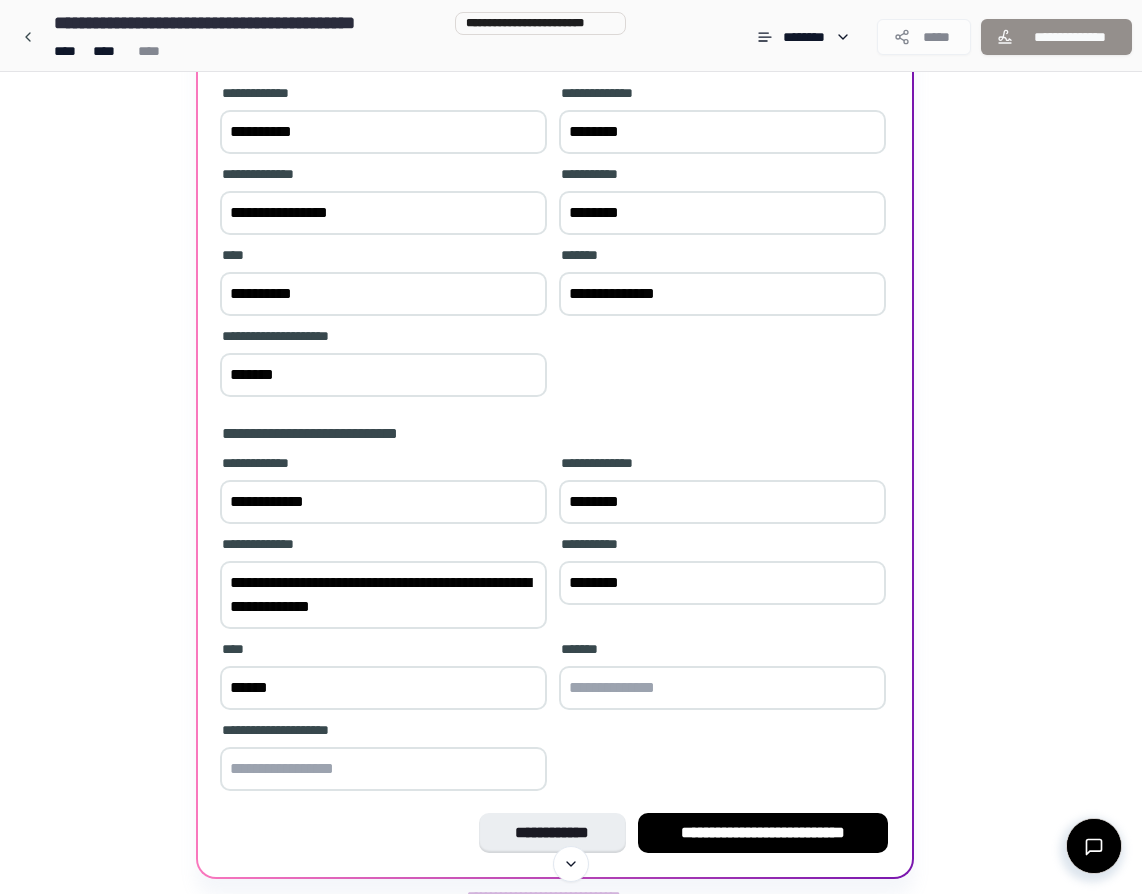 click at bounding box center [722, 688] 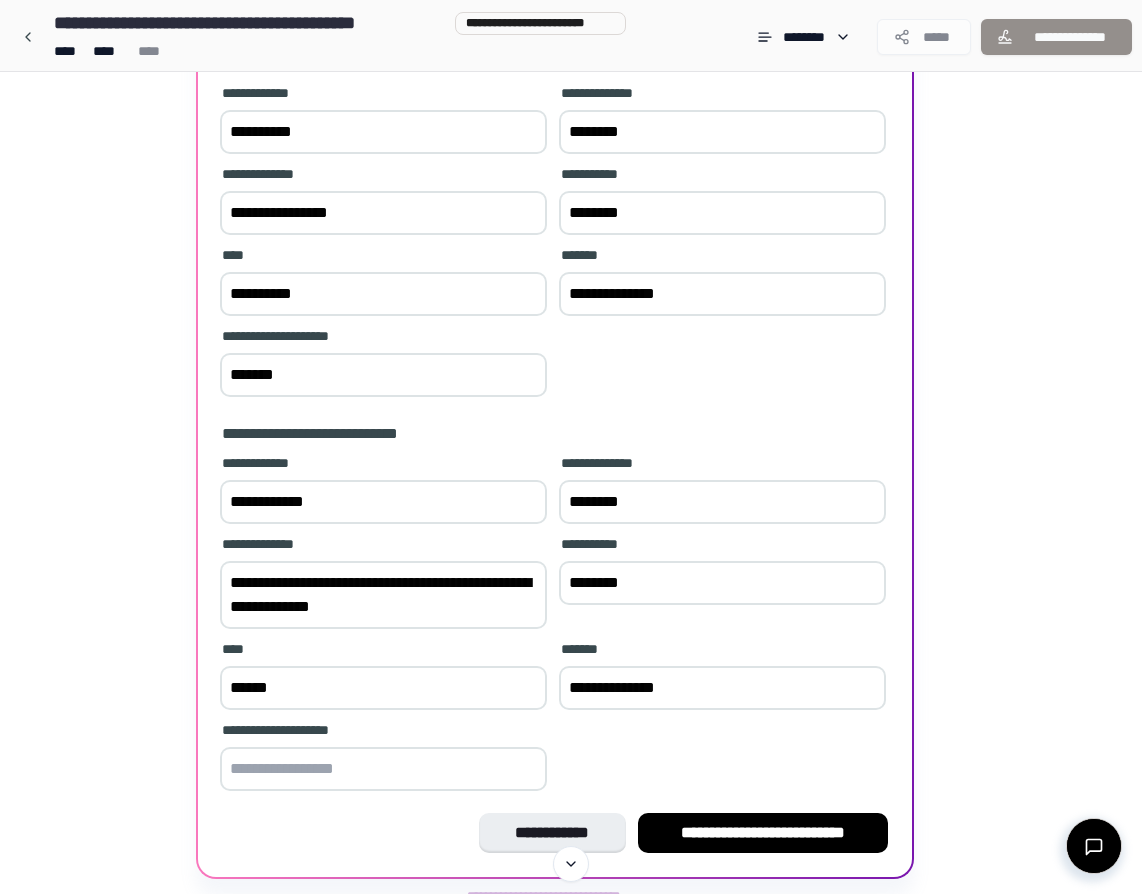 type on "**********" 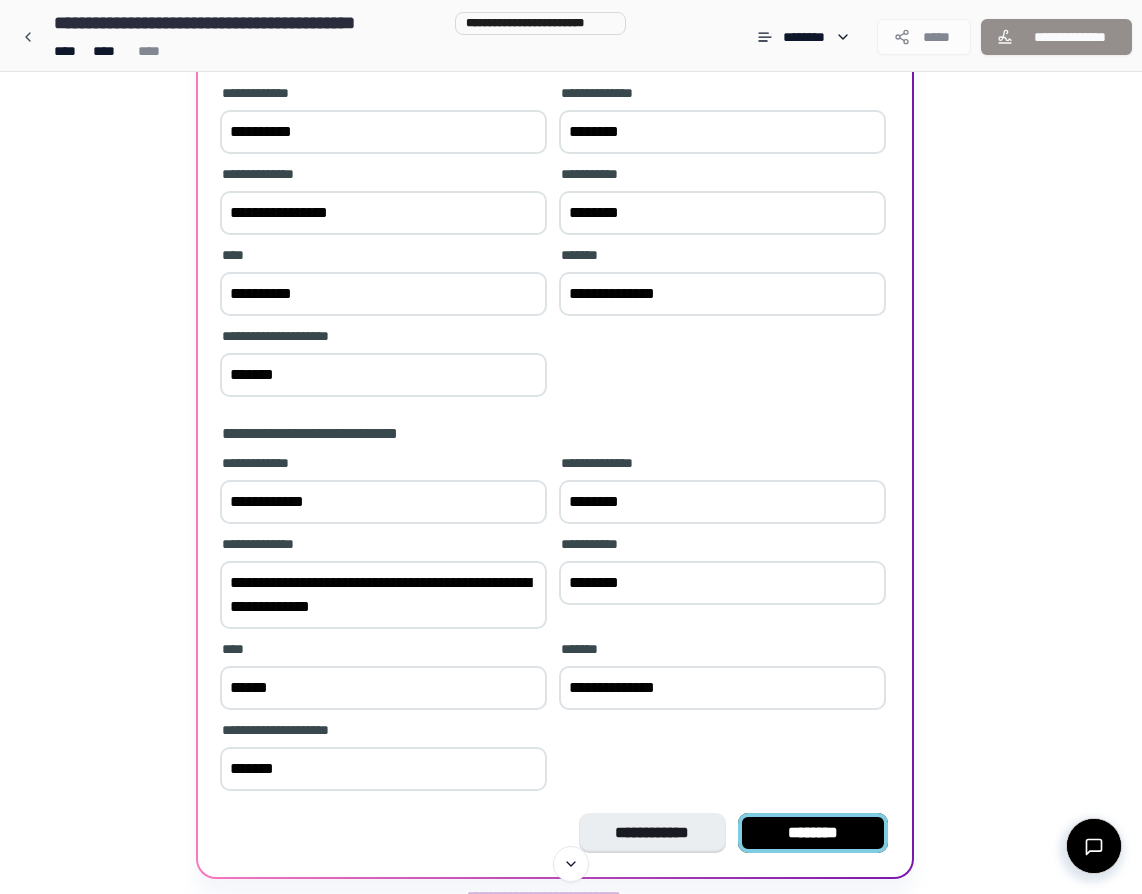 type on "*******" 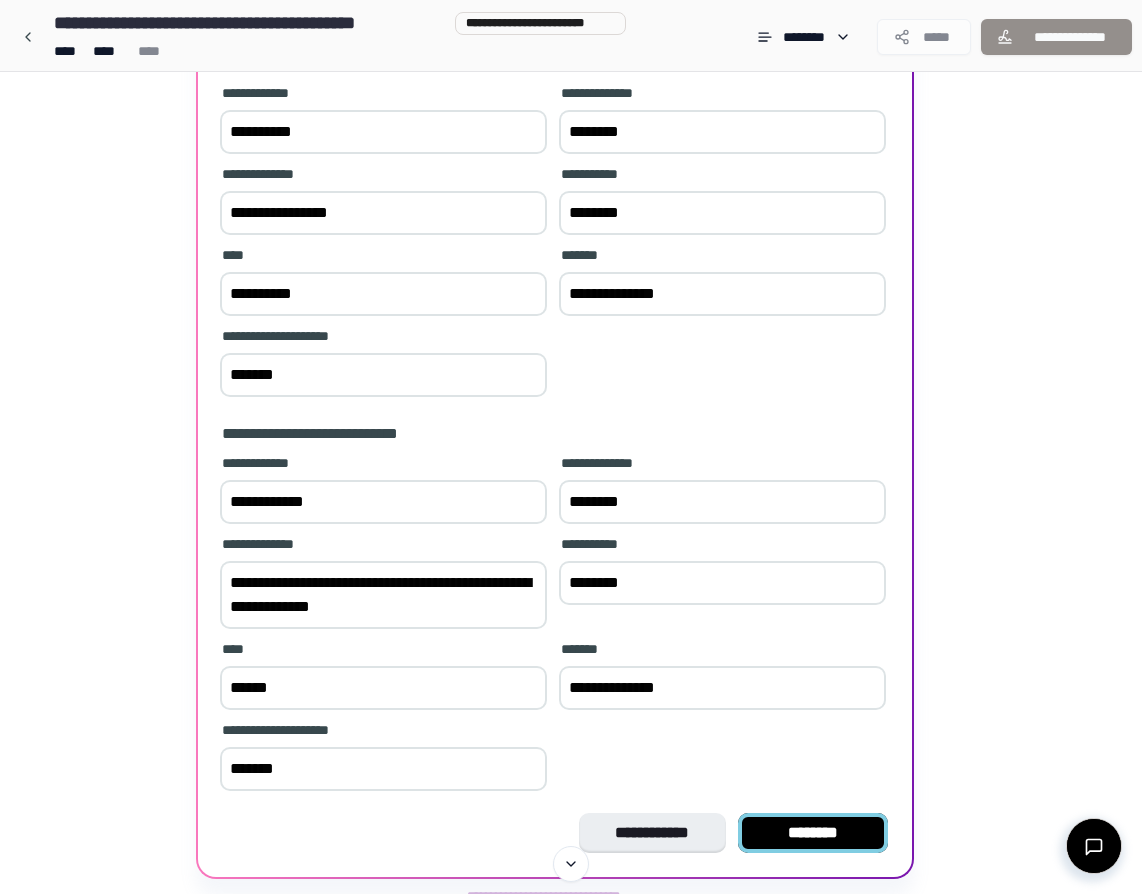click on "********" at bounding box center (813, 833) 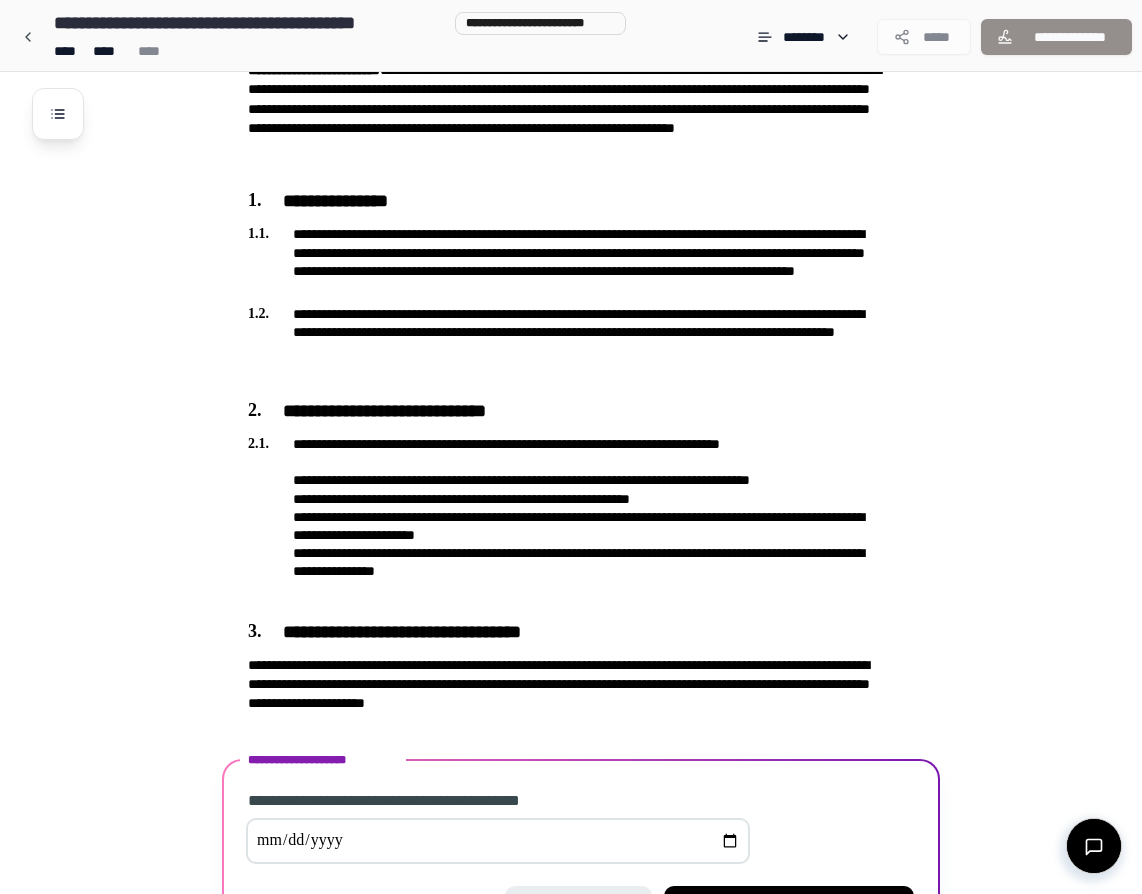 scroll, scrollTop: 648, scrollLeft: 0, axis: vertical 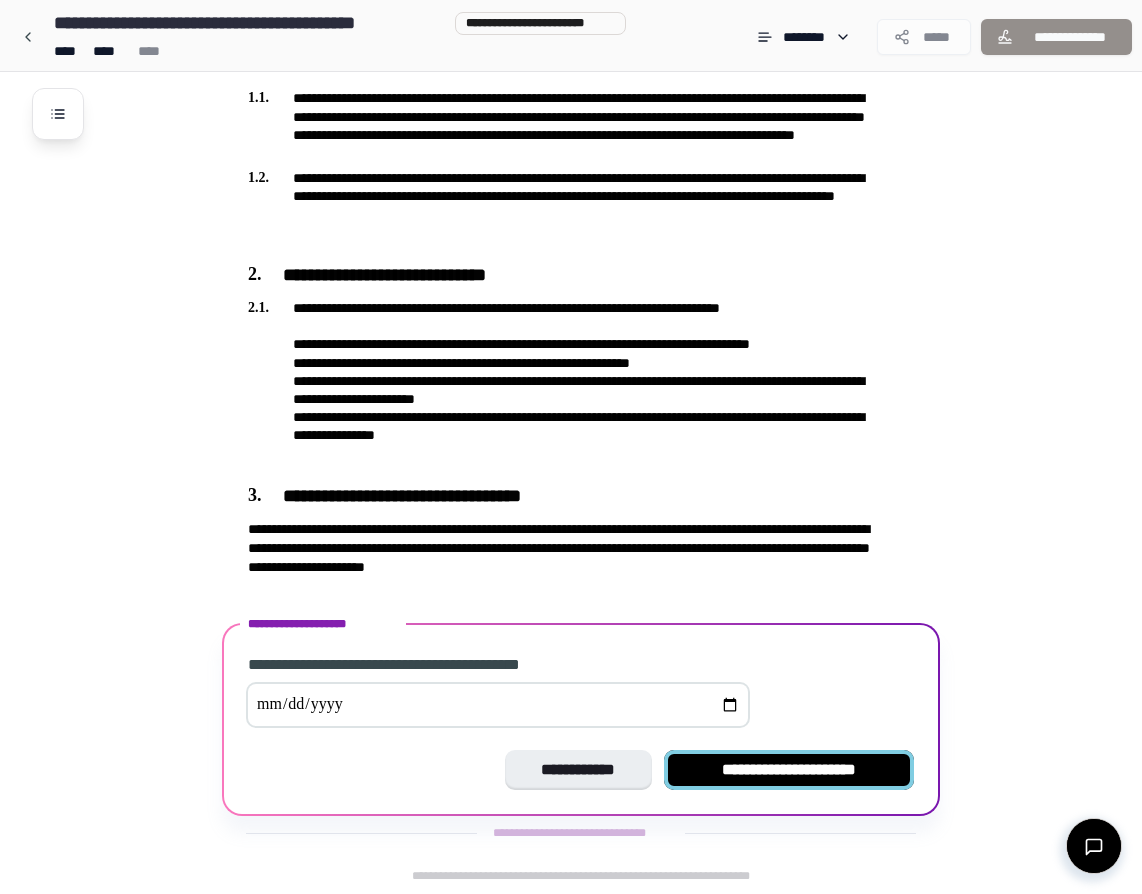 click on "**********" at bounding box center (789, 770) 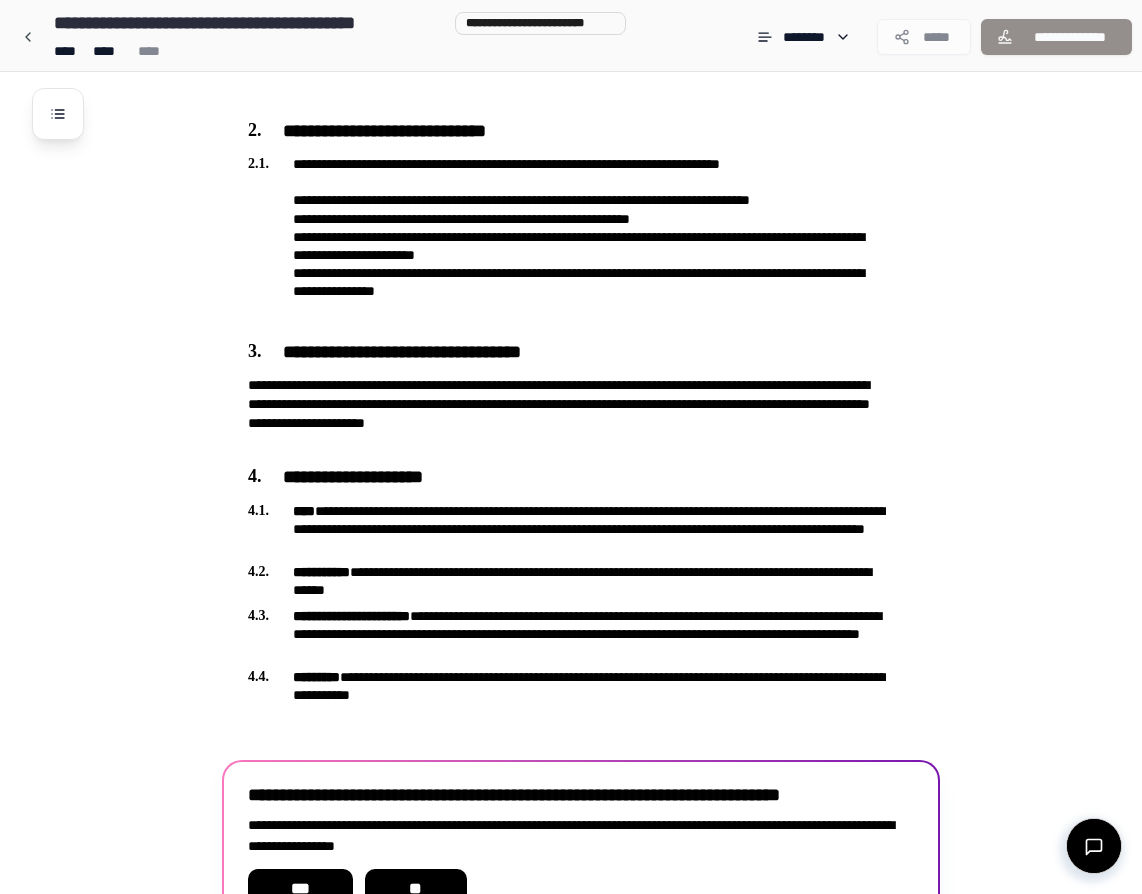scroll, scrollTop: 911, scrollLeft: 0, axis: vertical 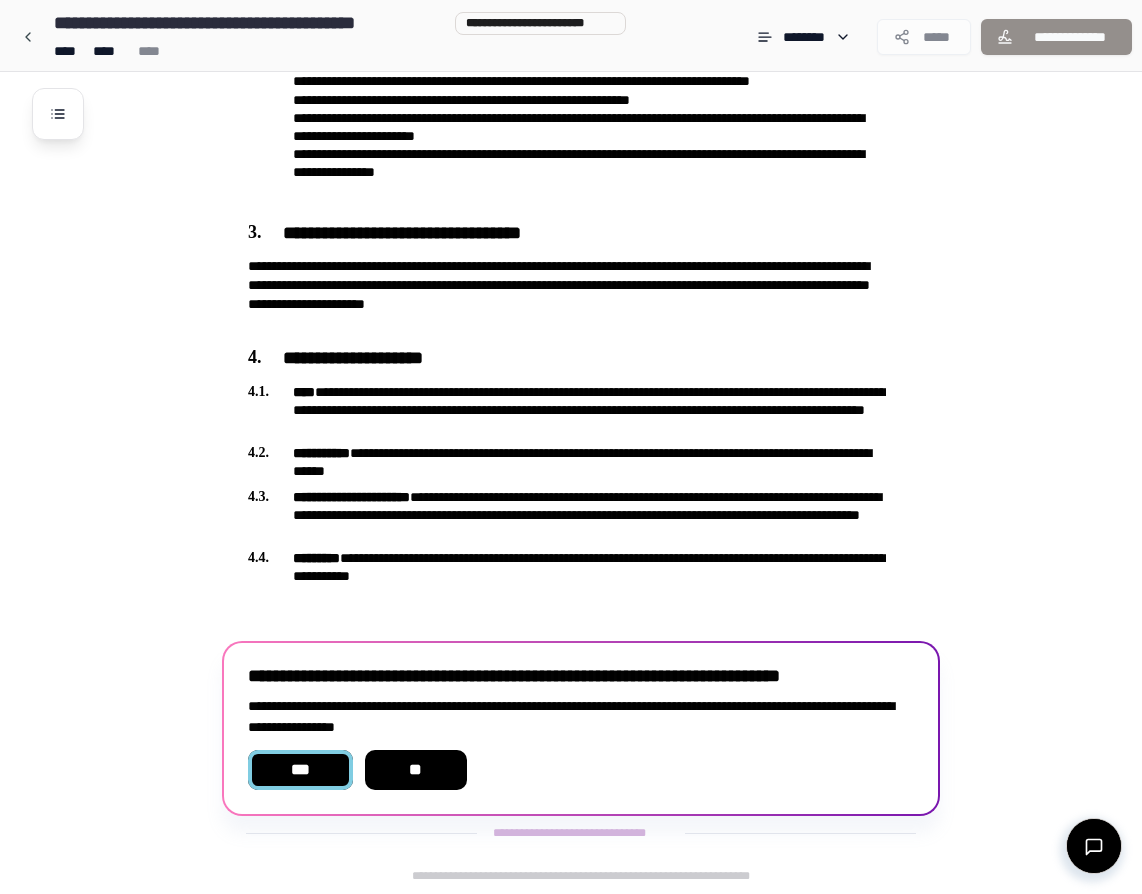 click on "***" at bounding box center (300, 770) 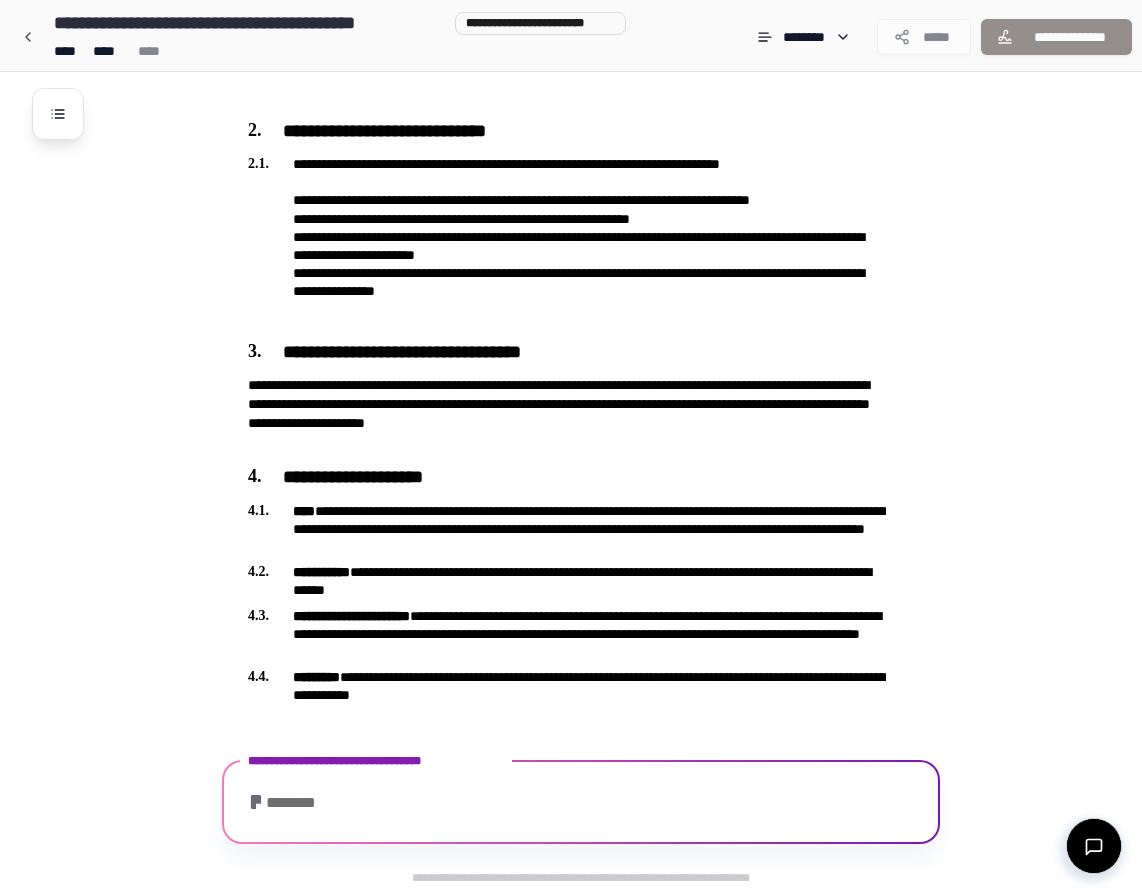 scroll, scrollTop: 955, scrollLeft: 0, axis: vertical 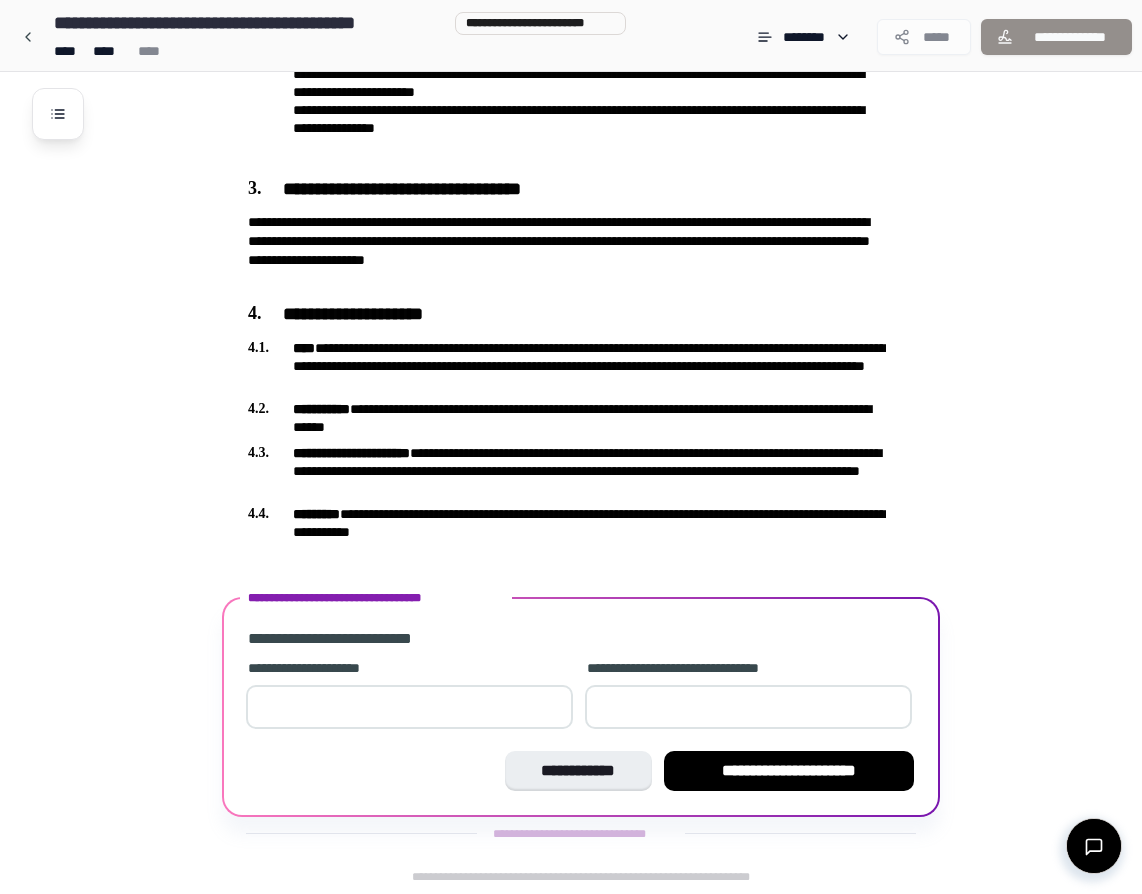 click on "**" at bounding box center (409, 707) 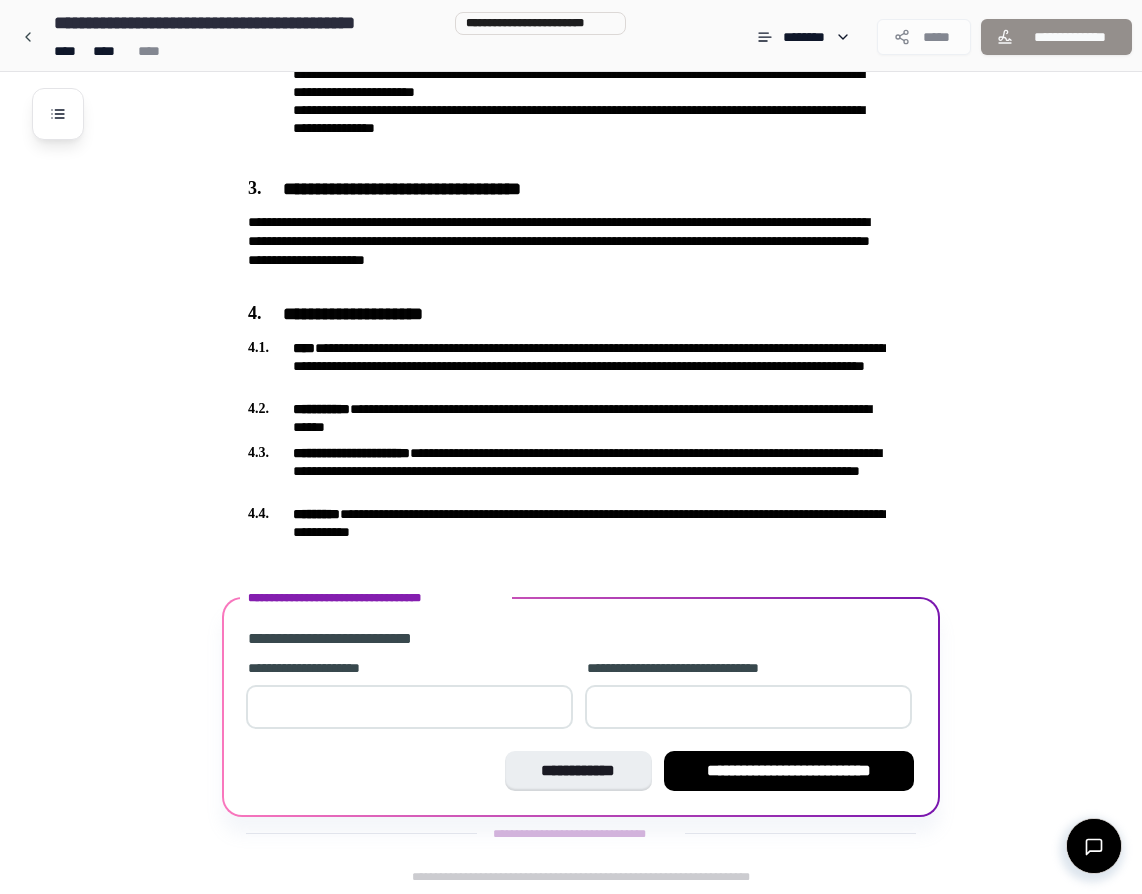 click on "*" at bounding box center (409, 707) 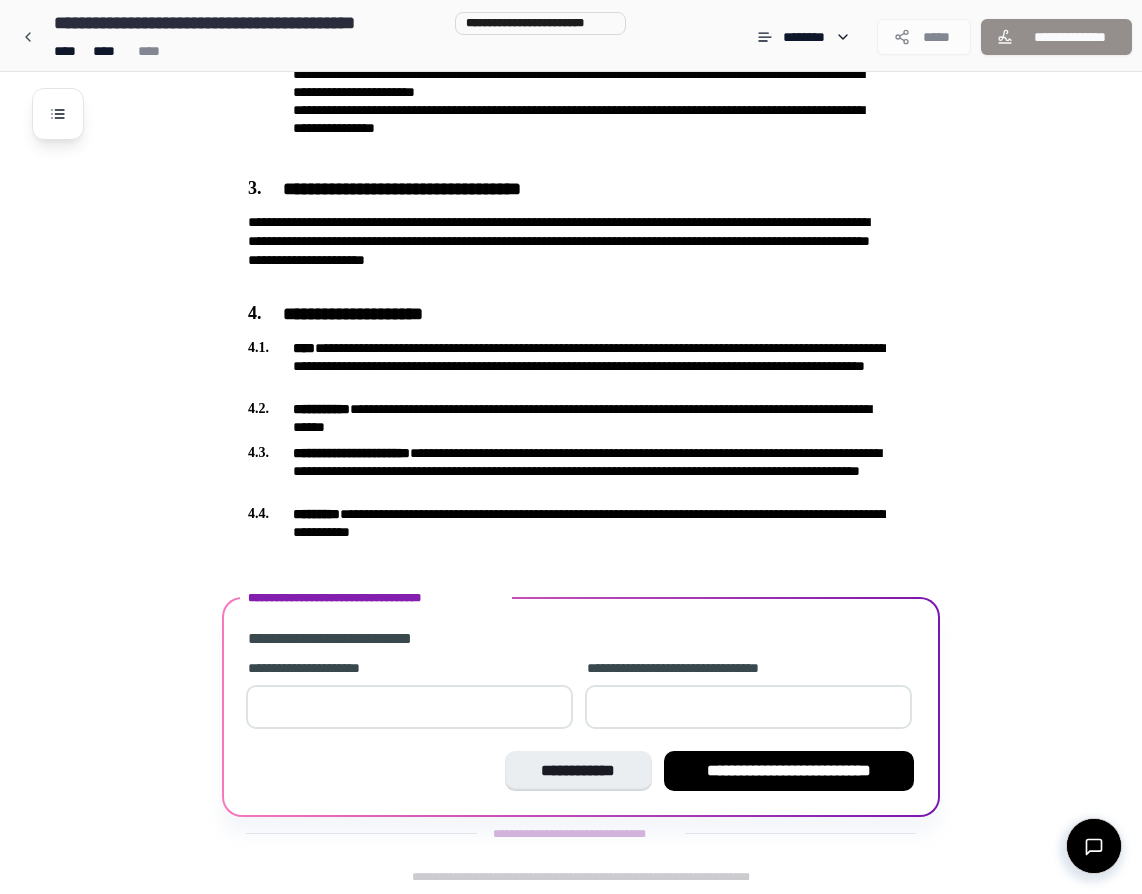 click on "*" at bounding box center [409, 707] 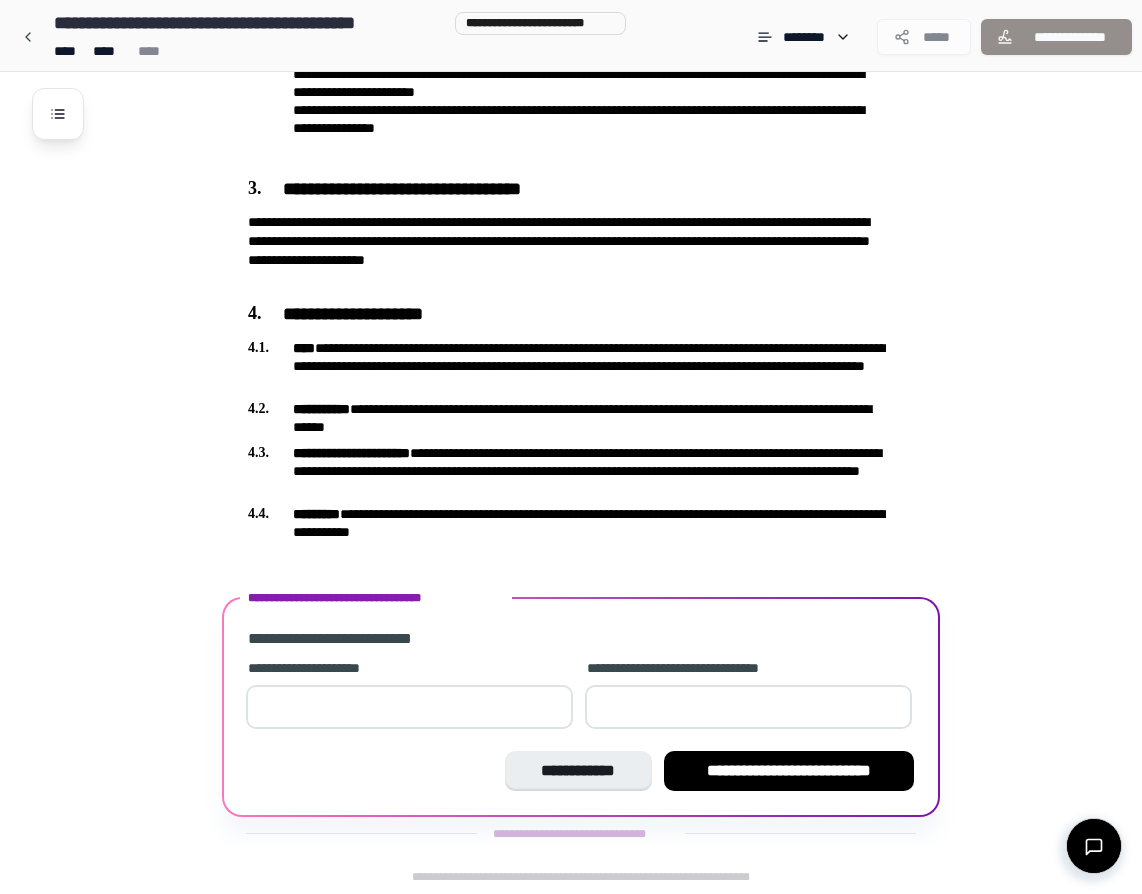 click on "*" at bounding box center [409, 707] 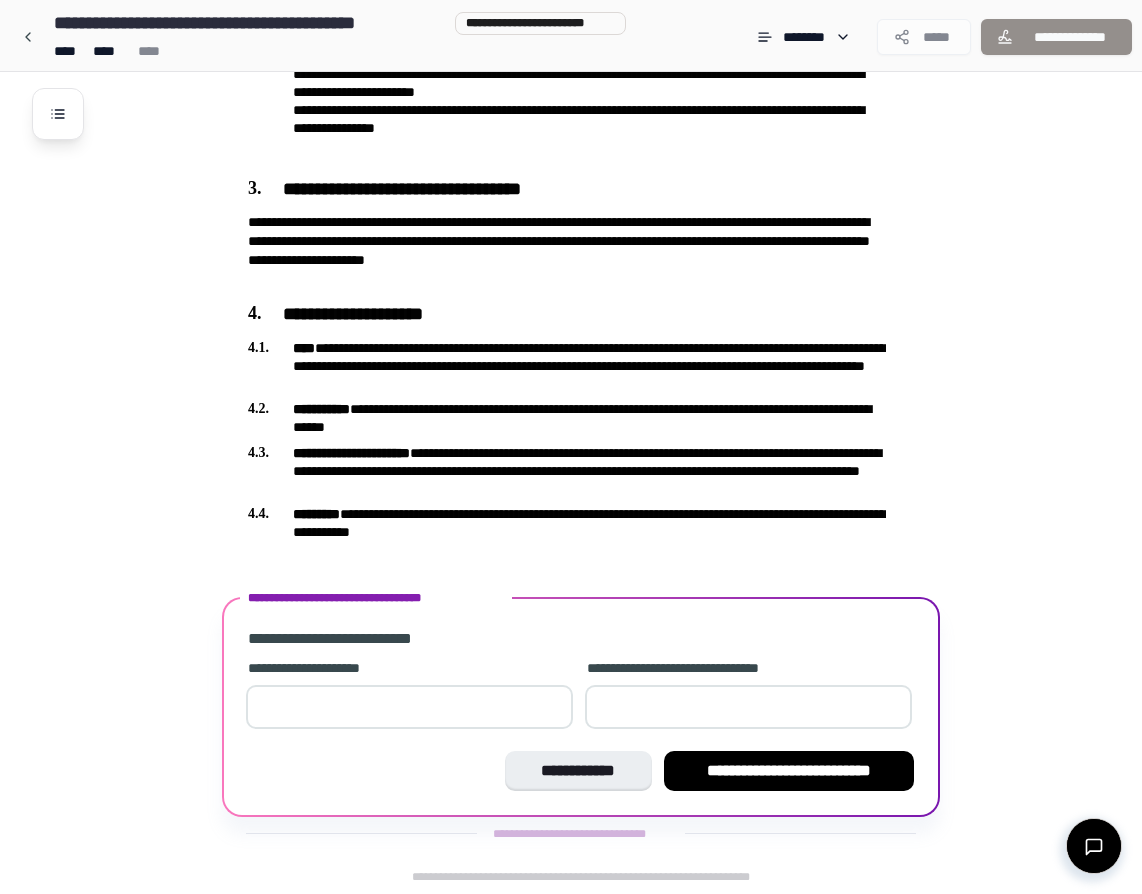 click on "*" at bounding box center [409, 707] 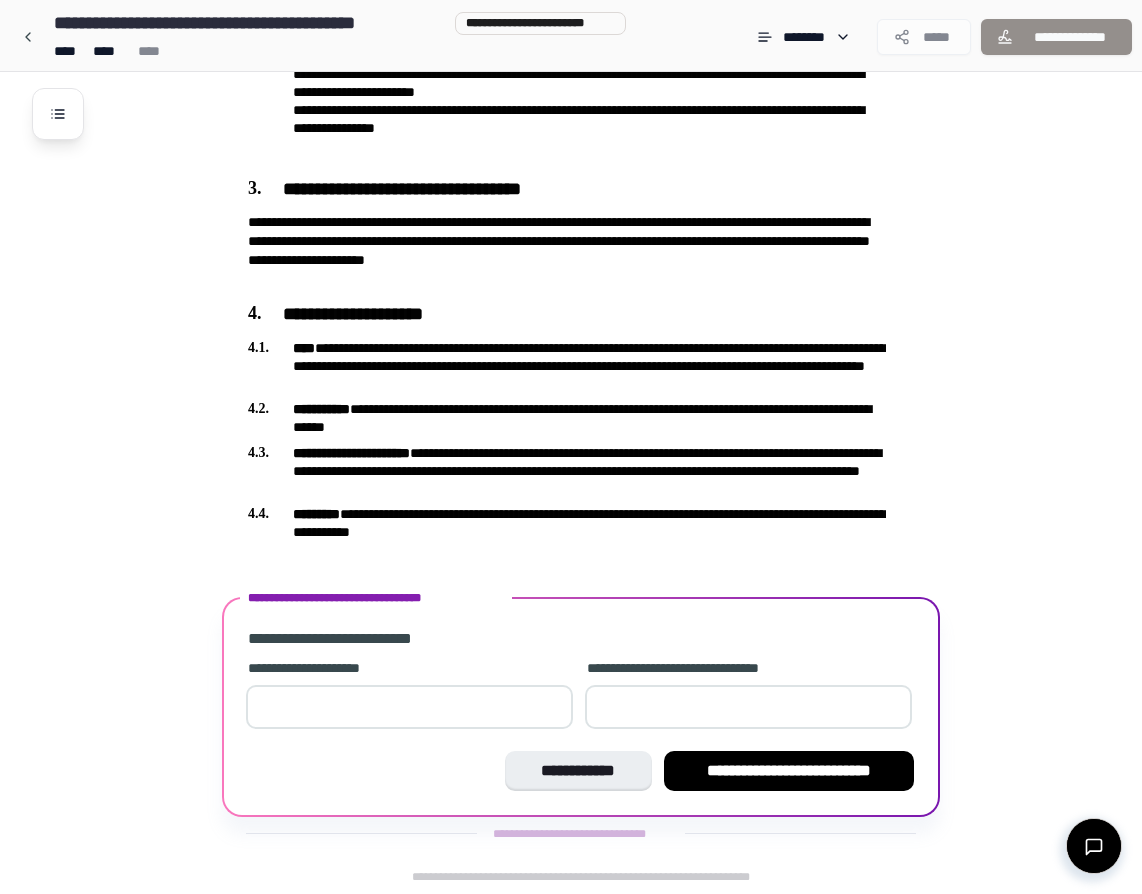 click on "*" at bounding box center [409, 707] 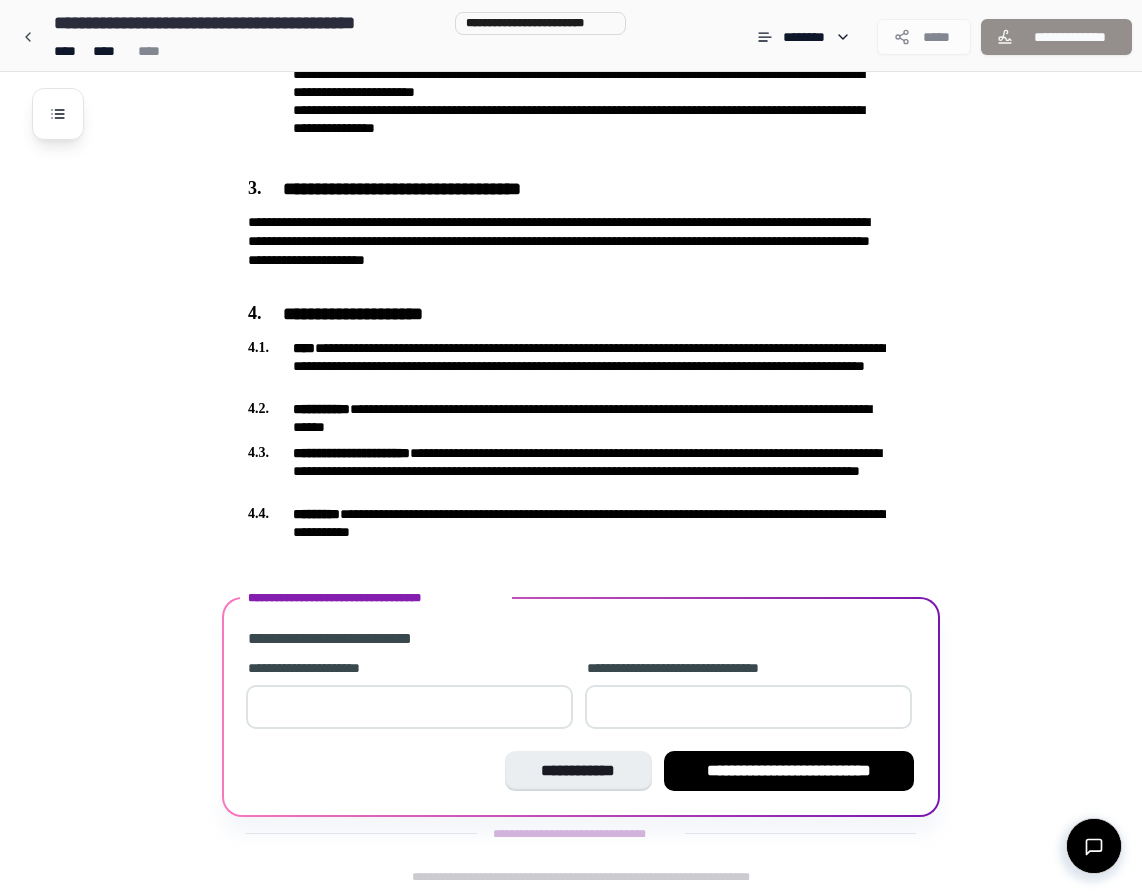 type on "***" 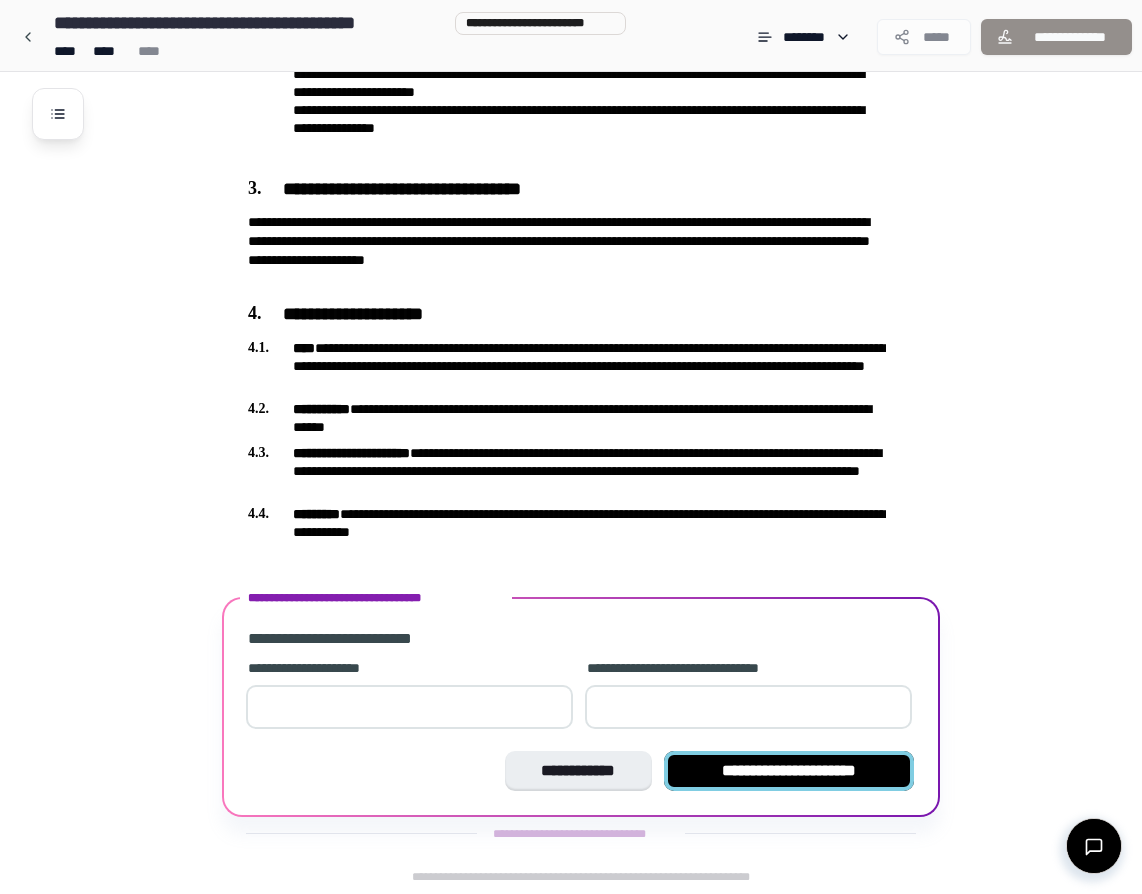 type 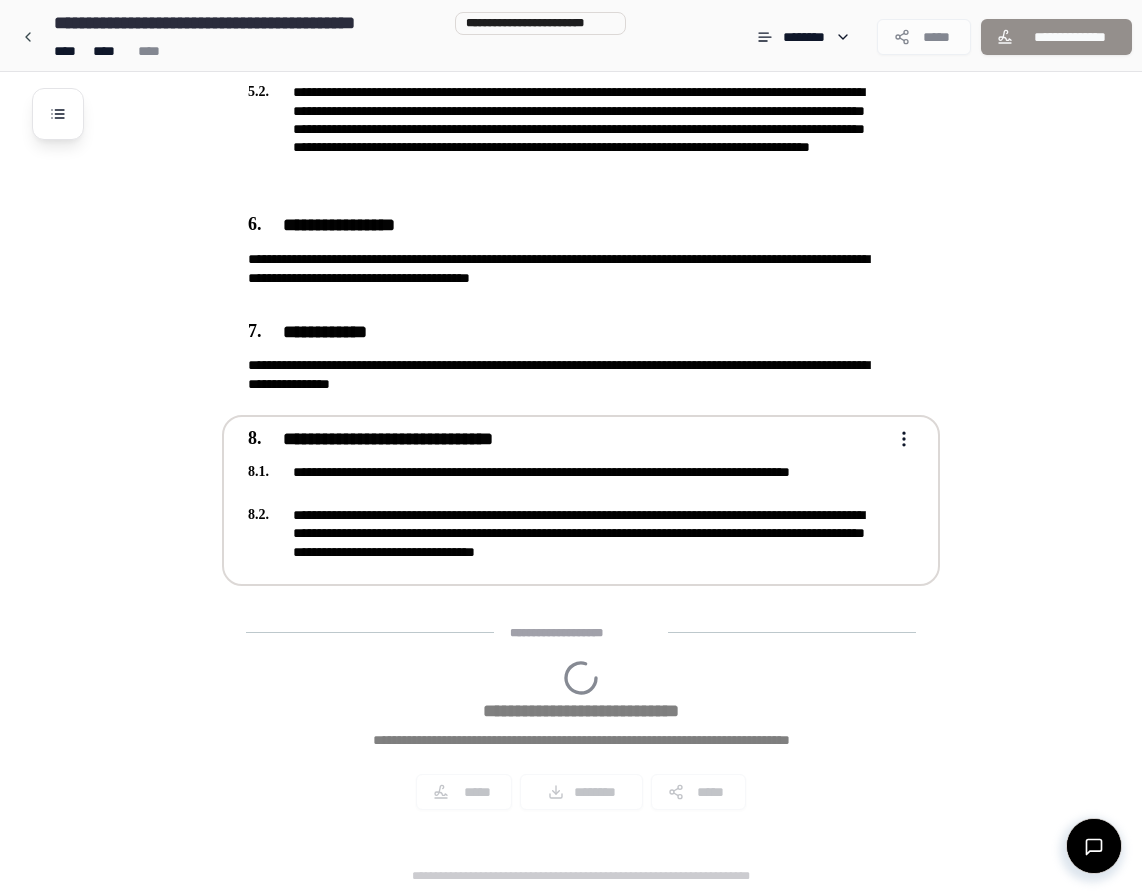 scroll, scrollTop: 1775, scrollLeft: 0, axis: vertical 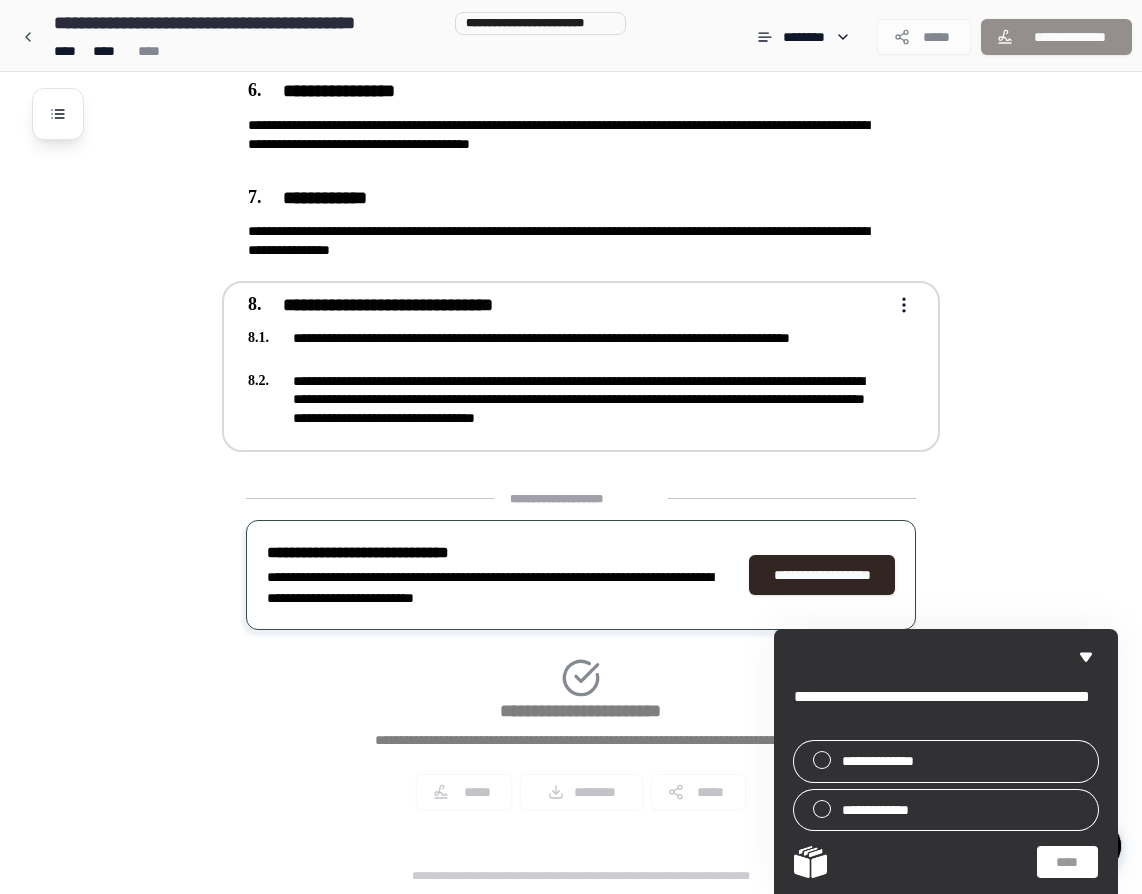 click on "**********" at bounding box center [571, -441] 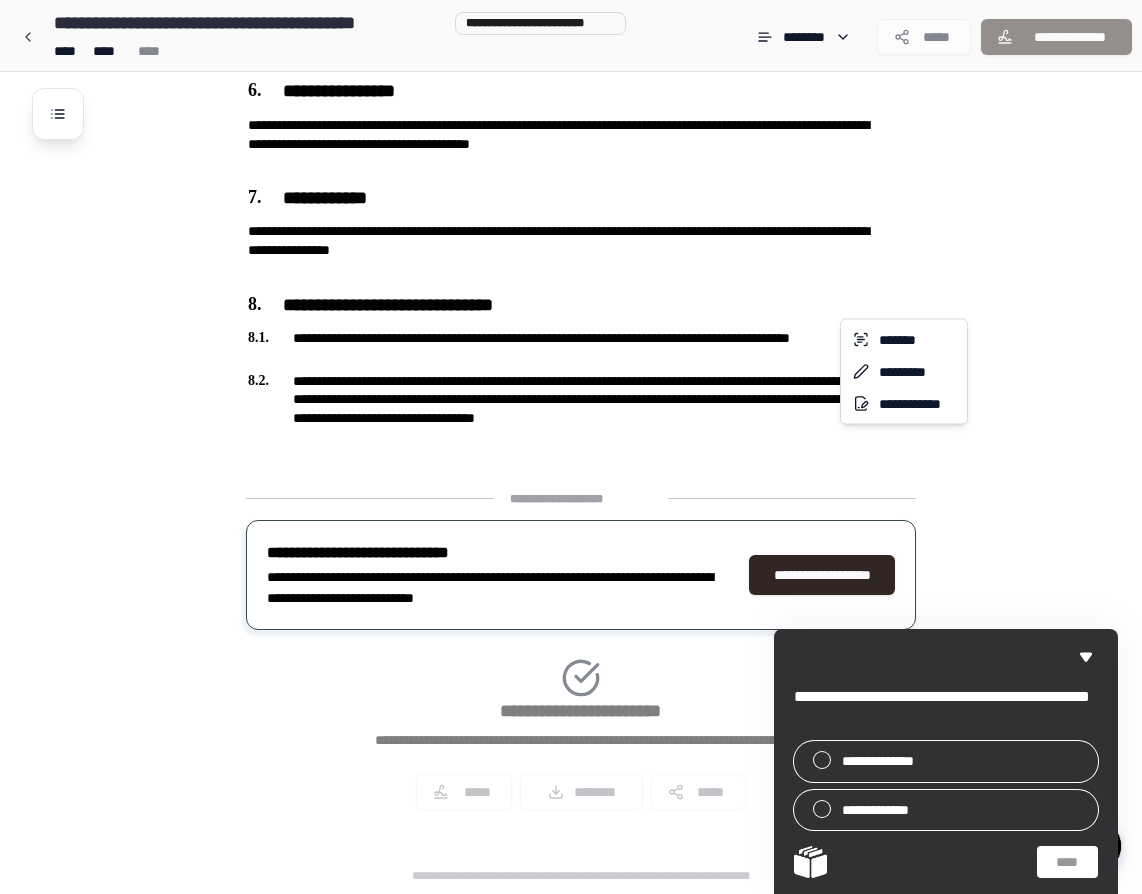 click on "**********" at bounding box center (571, -441) 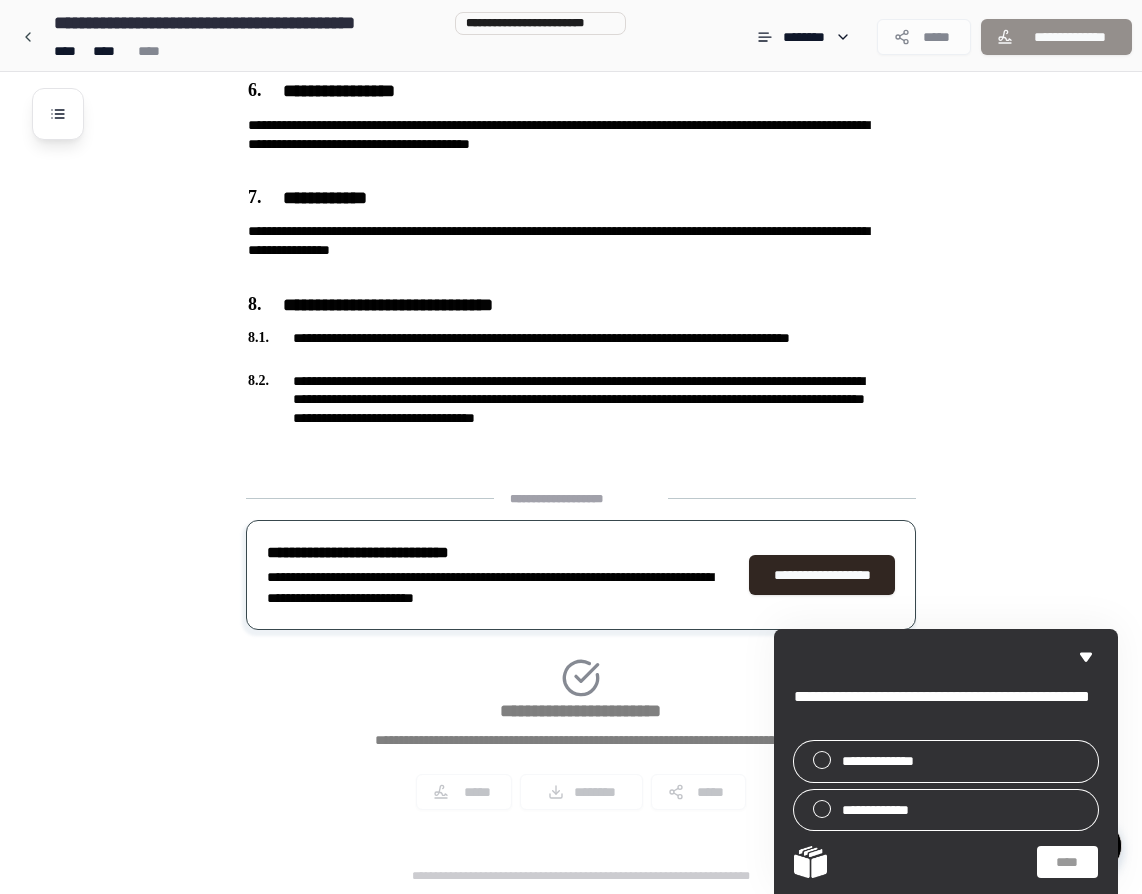 click on "**********" at bounding box center (597, -405) 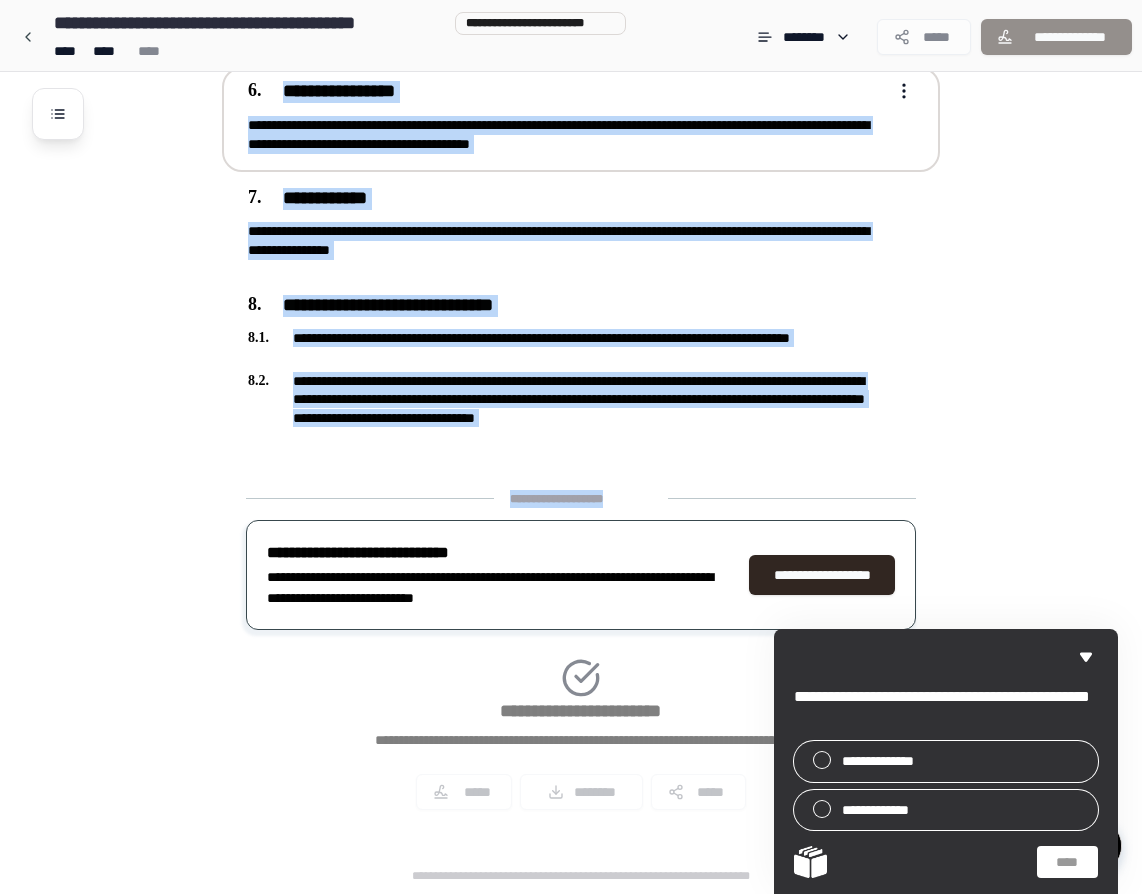 drag, startPoint x: 820, startPoint y: 469, endPoint x: 435, endPoint y: 73, distance: 552.3052 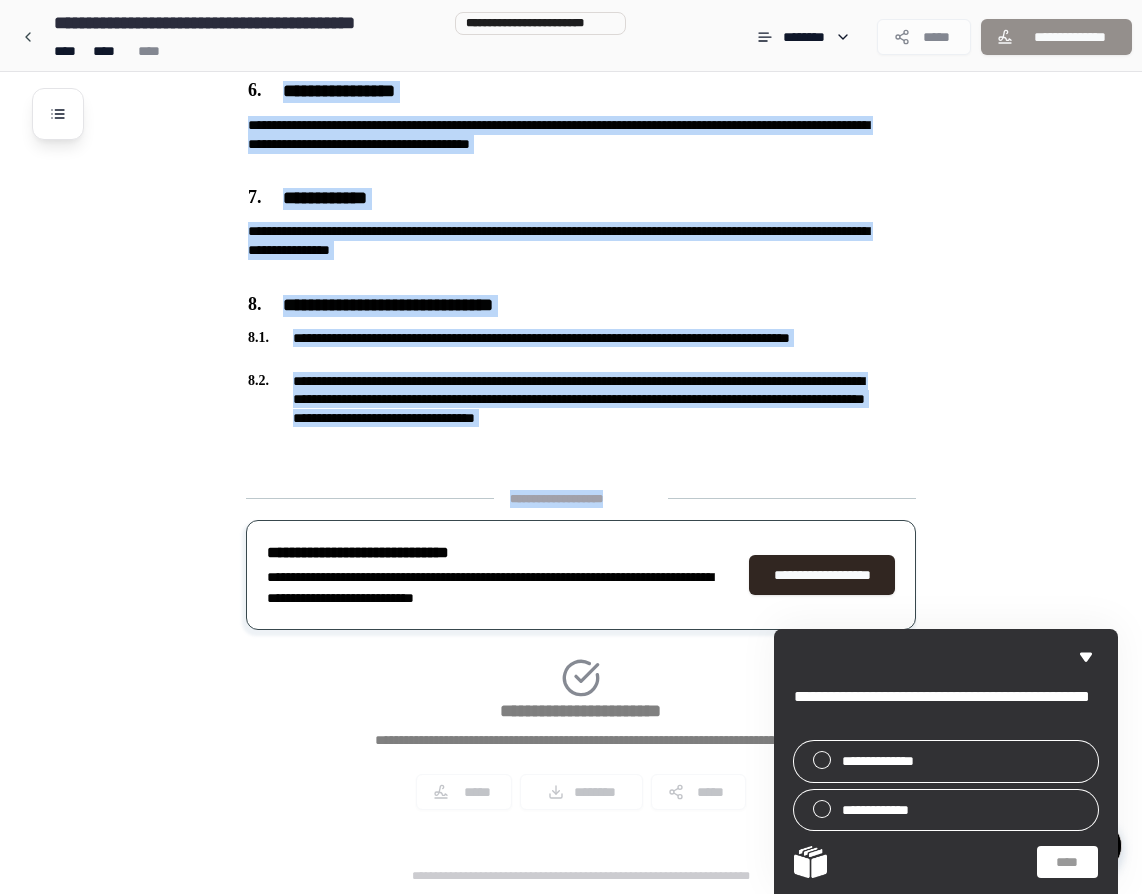 click on "**********" at bounding box center (597, -405) 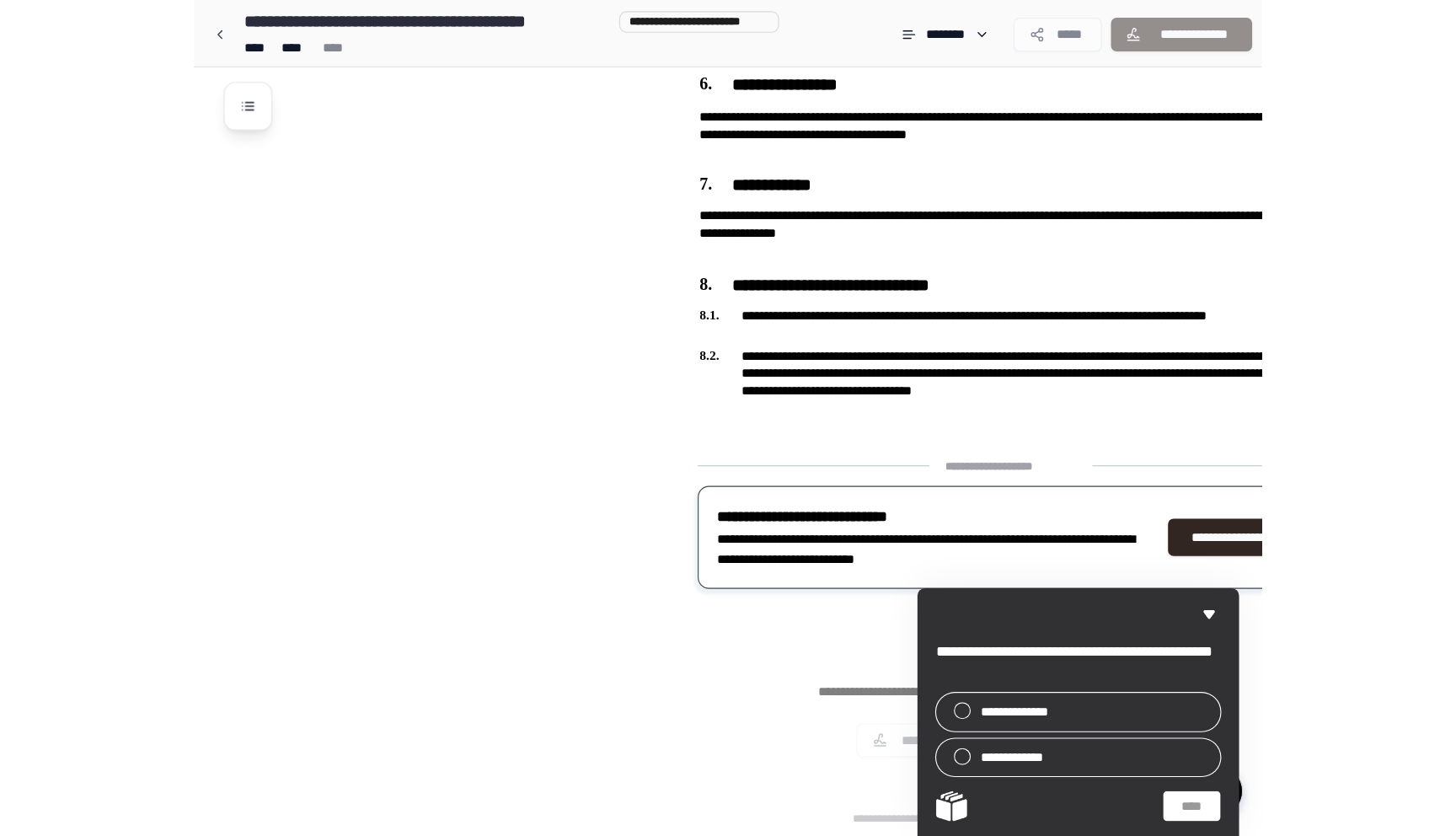 scroll, scrollTop: 1339, scrollLeft: 0, axis: vertical 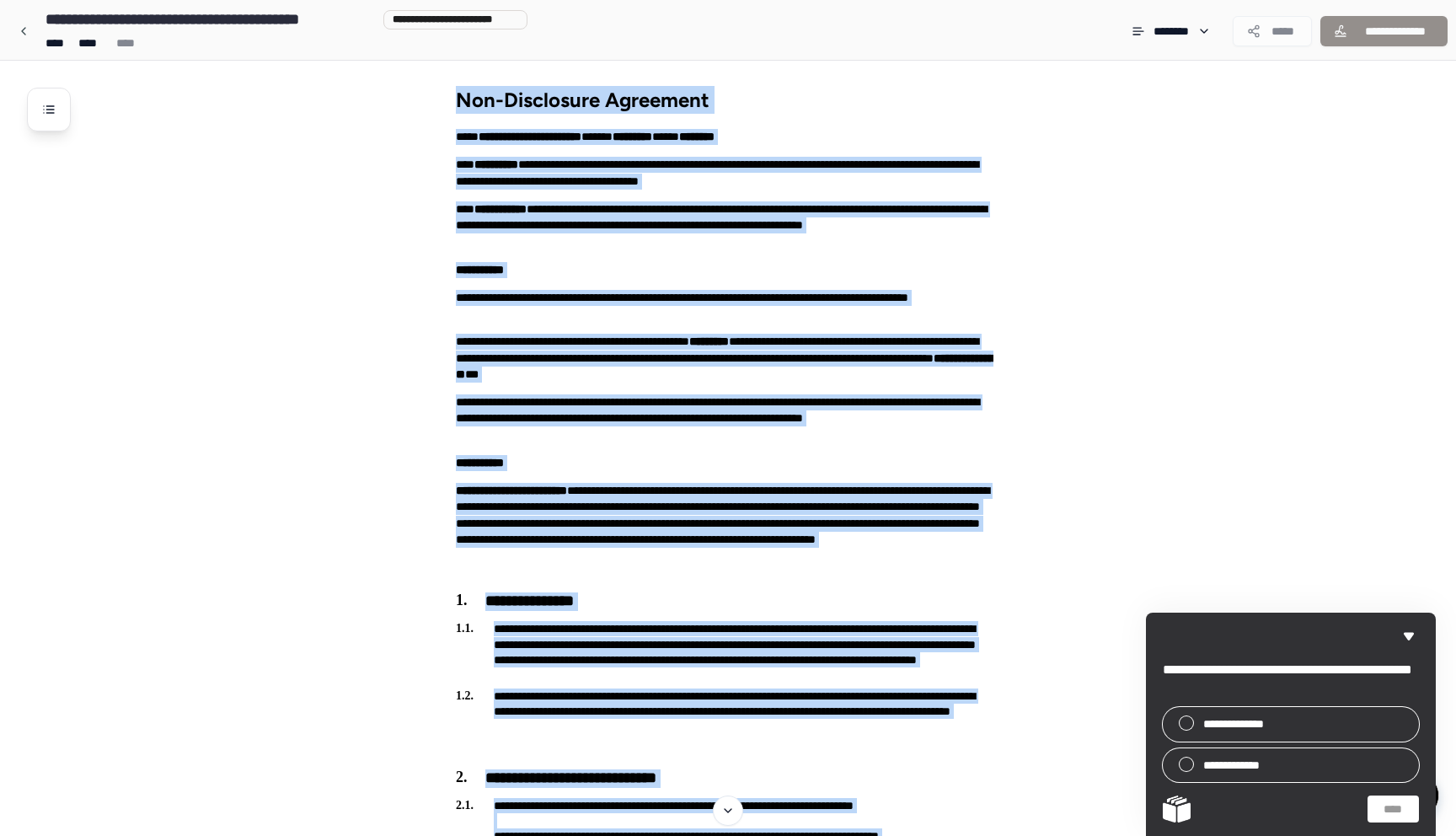 drag, startPoint x: 964, startPoint y: 553, endPoint x: 558, endPoint y: 85, distance: 619.56436 